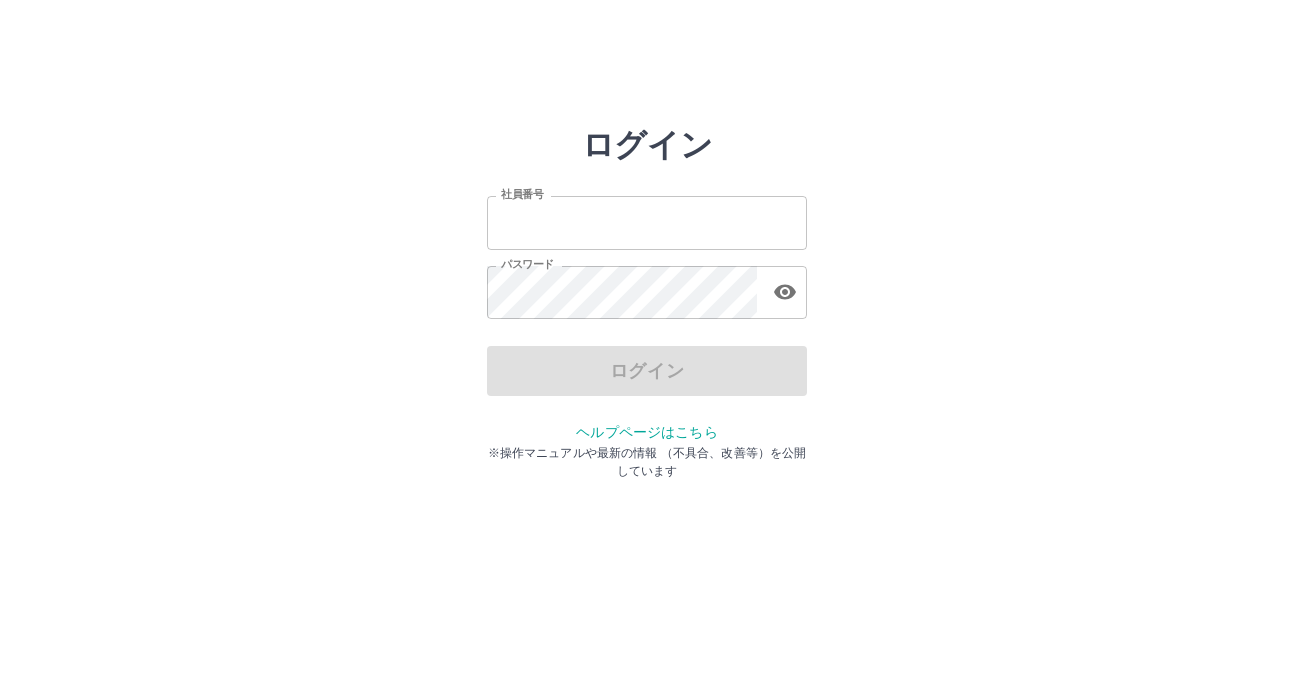 scroll, scrollTop: 0, scrollLeft: 0, axis: both 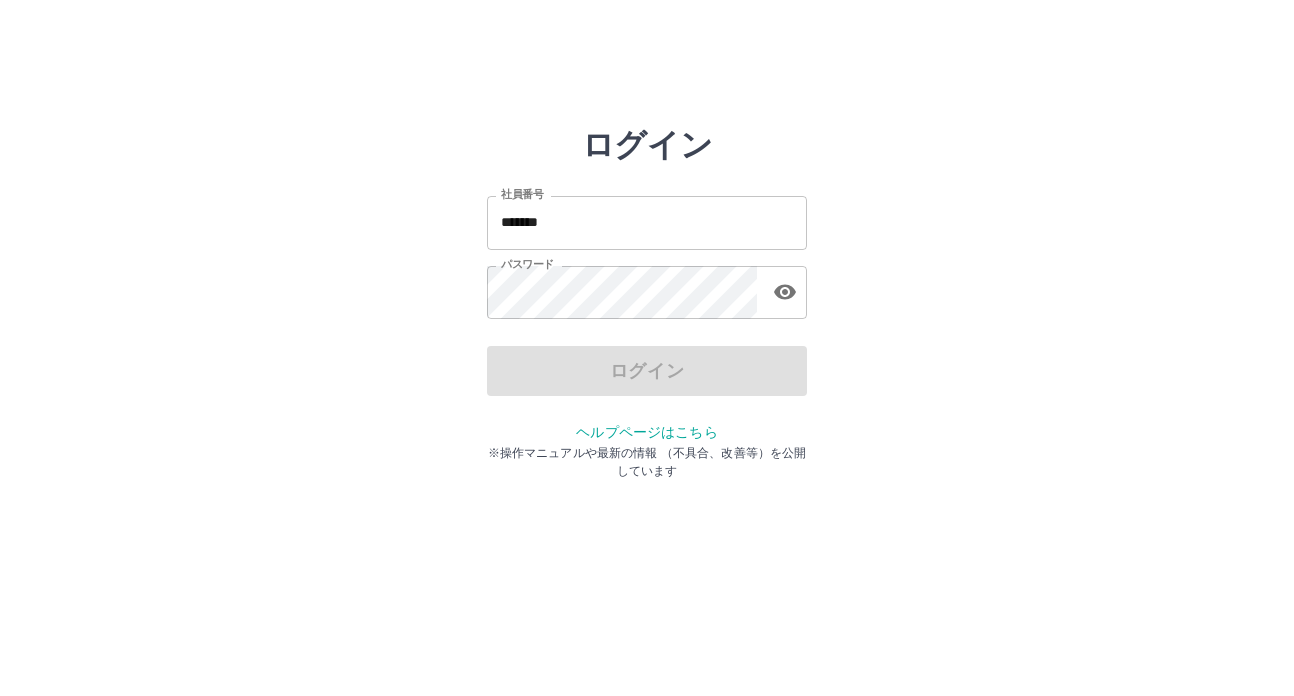 click on "*******" at bounding box center [647, 222] 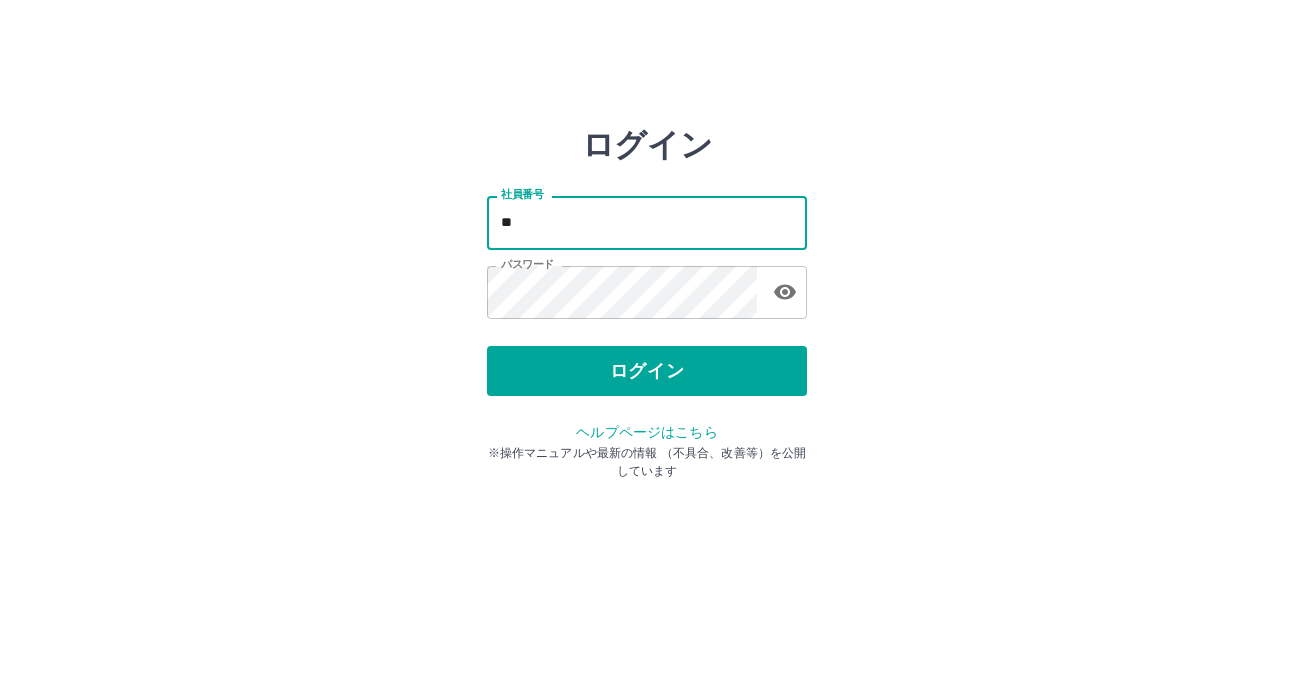 type on "*" 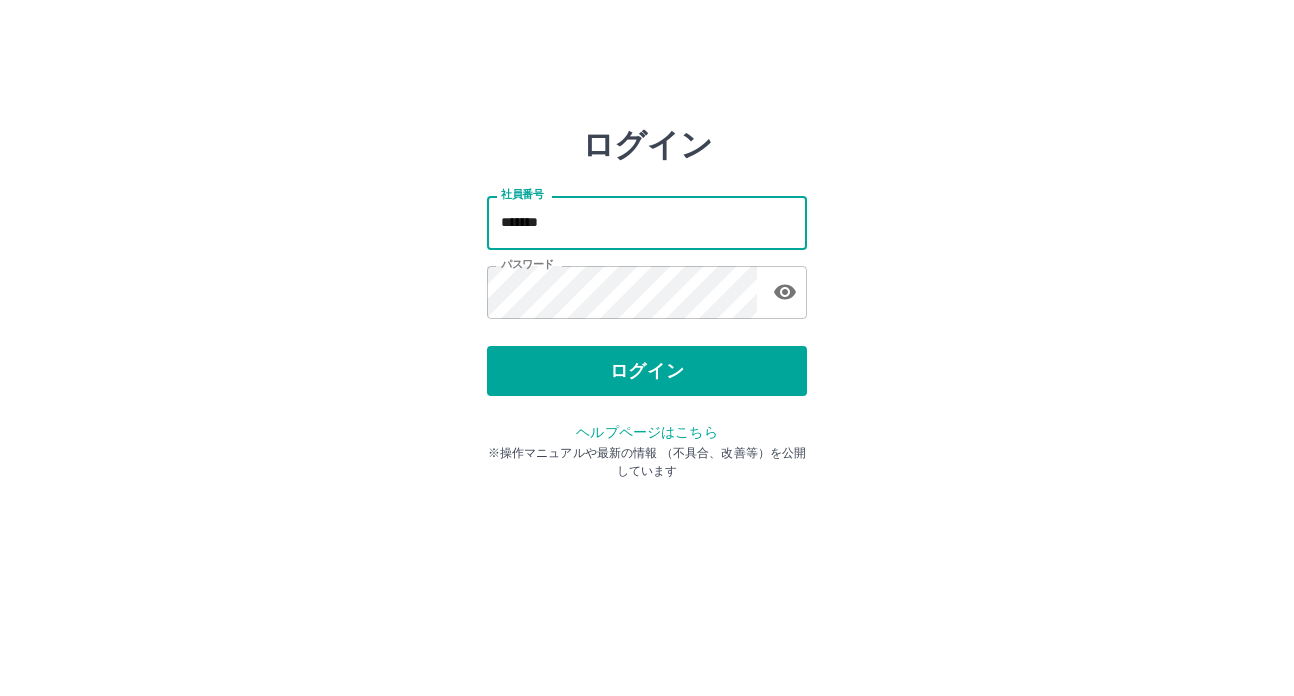 type on "*******" 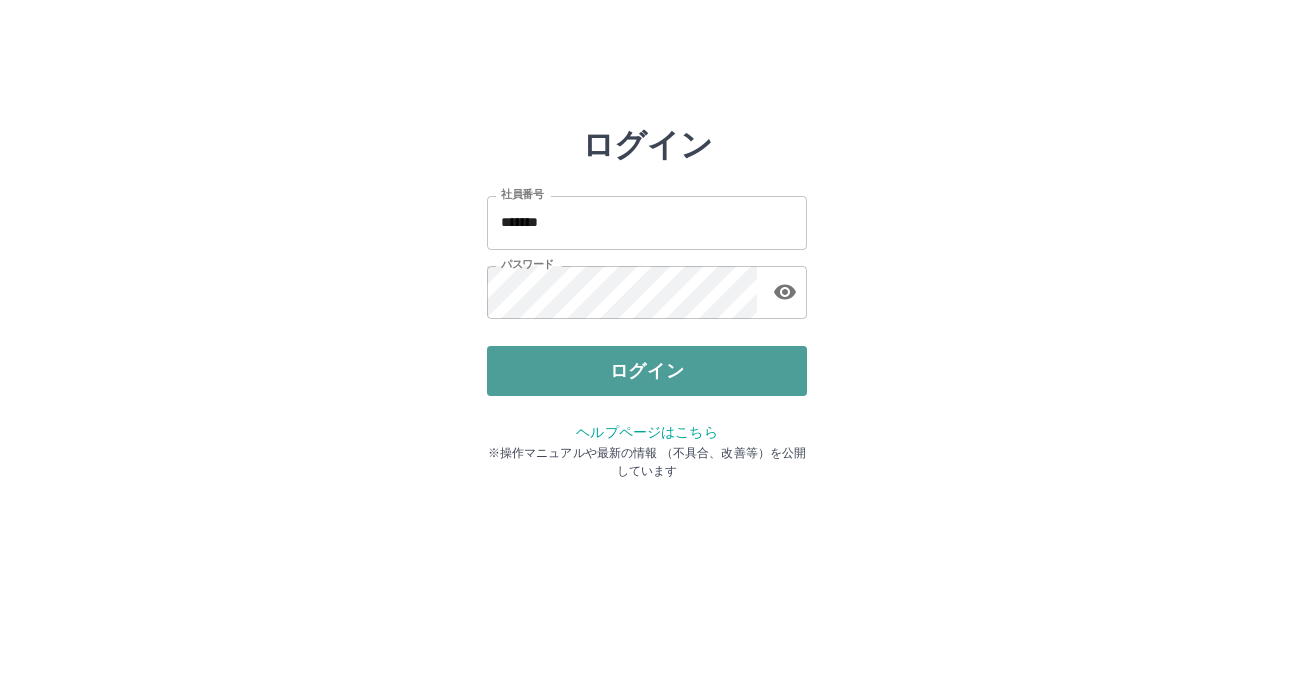 click on "ログイン" at bounding box center [647, 371] 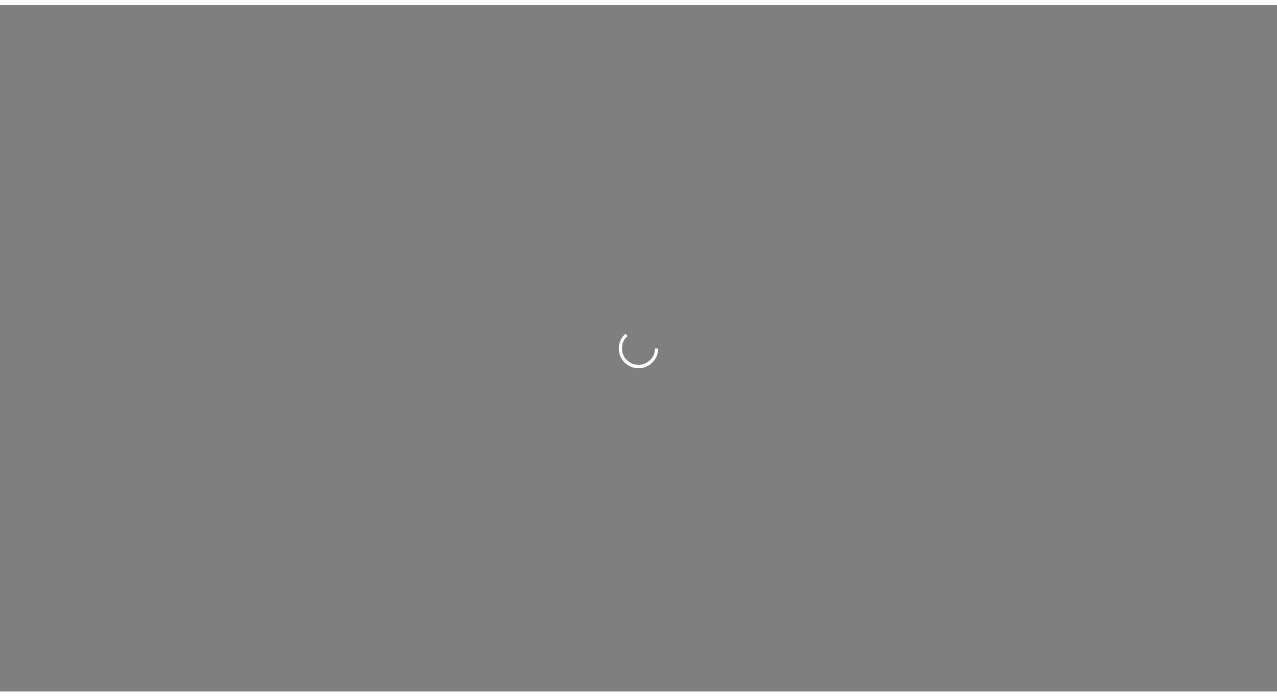 scroll, scrollTop: 0, scrollLeft: 0, axis: both 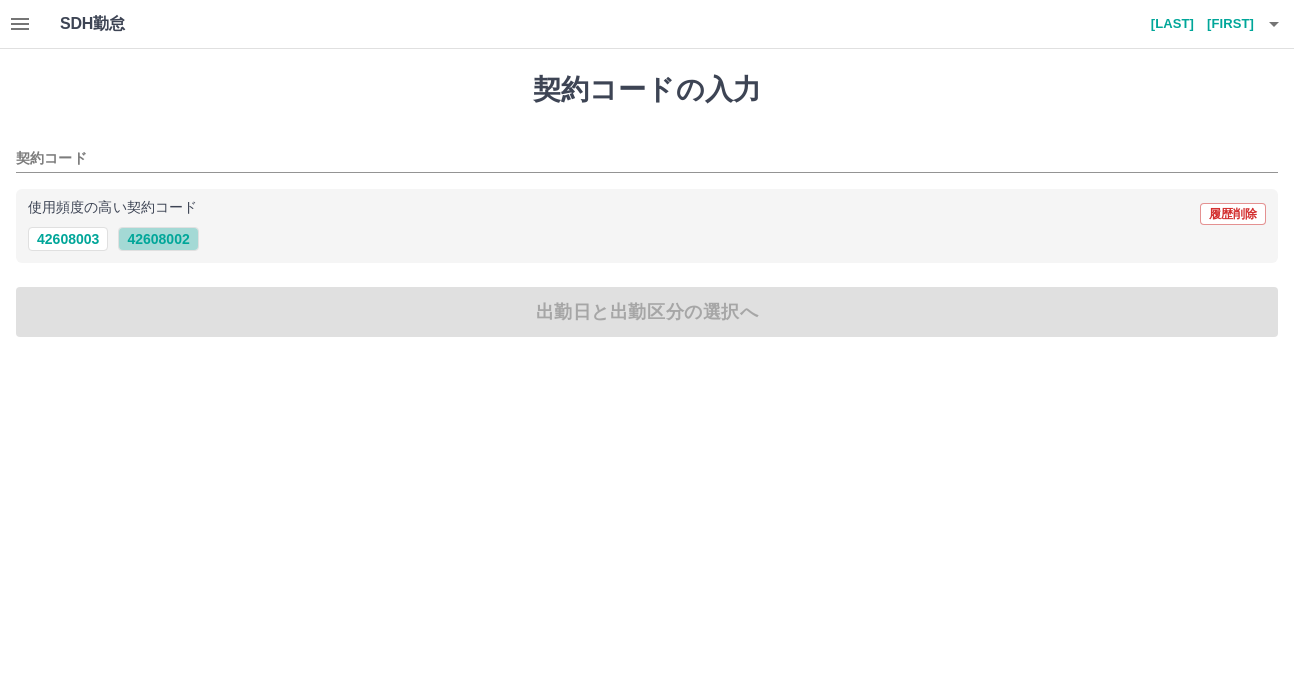 click on "42608002" at bounding box center (158, 239) 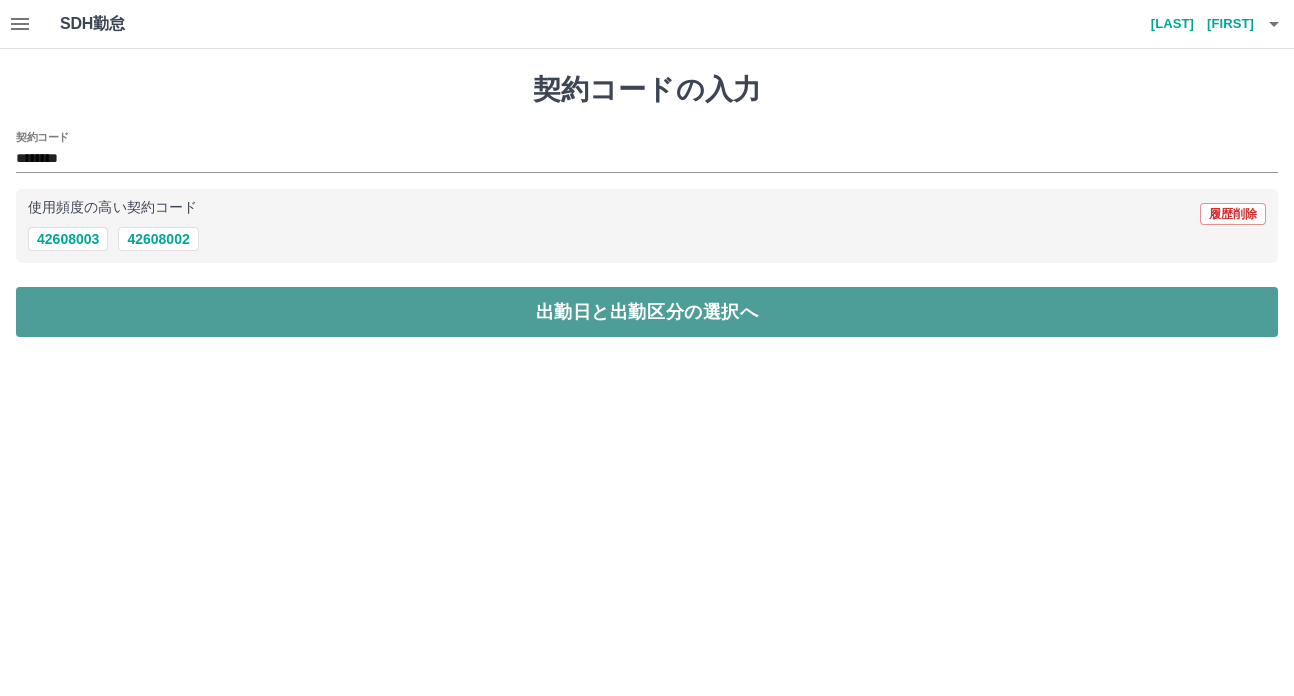 click on "出勤日と出勤区分の選択へ" at bounding box center [647, 312] 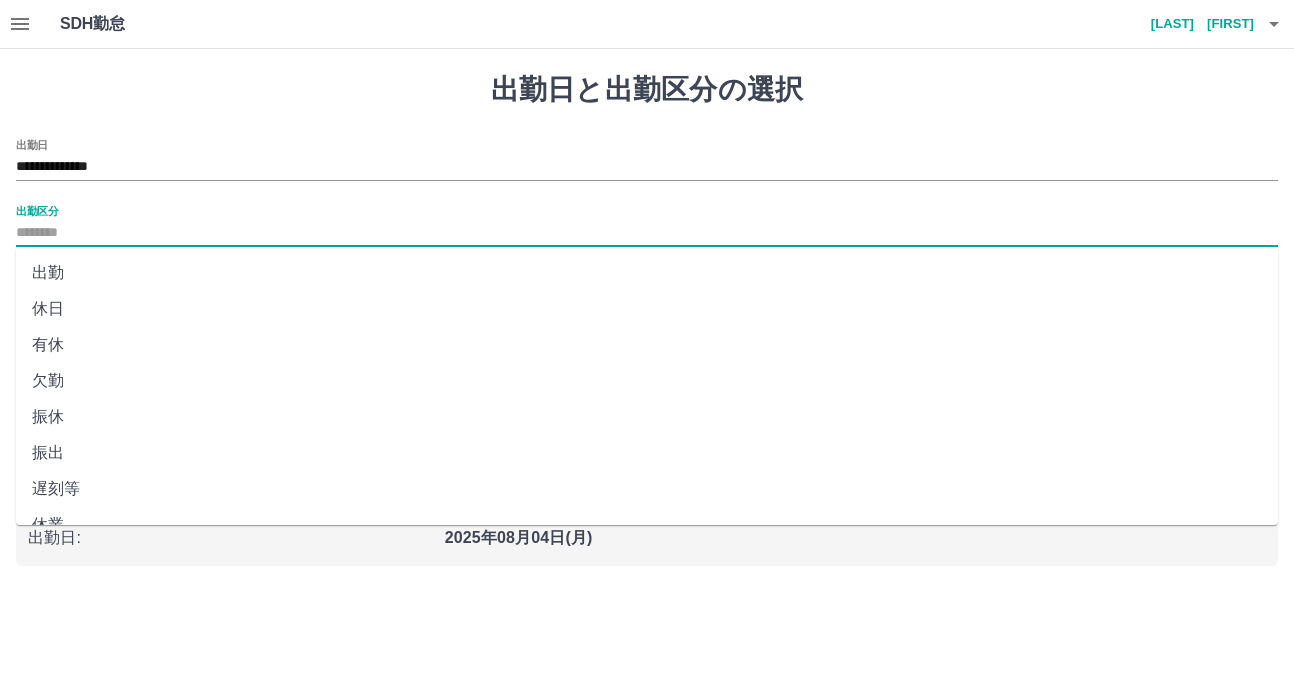 click on "出勤区分" at bounding box center [647, 233] 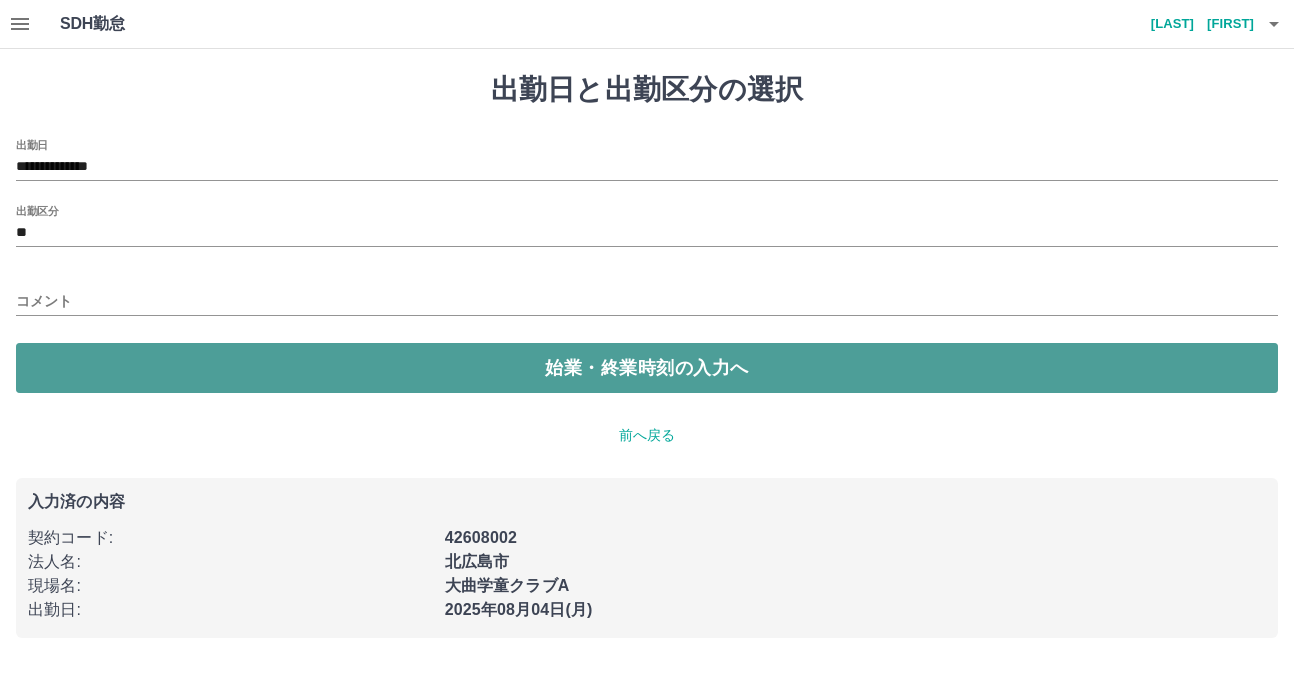 click on "始業・終業時刻の入力へ" at bounding box center (647, 368) 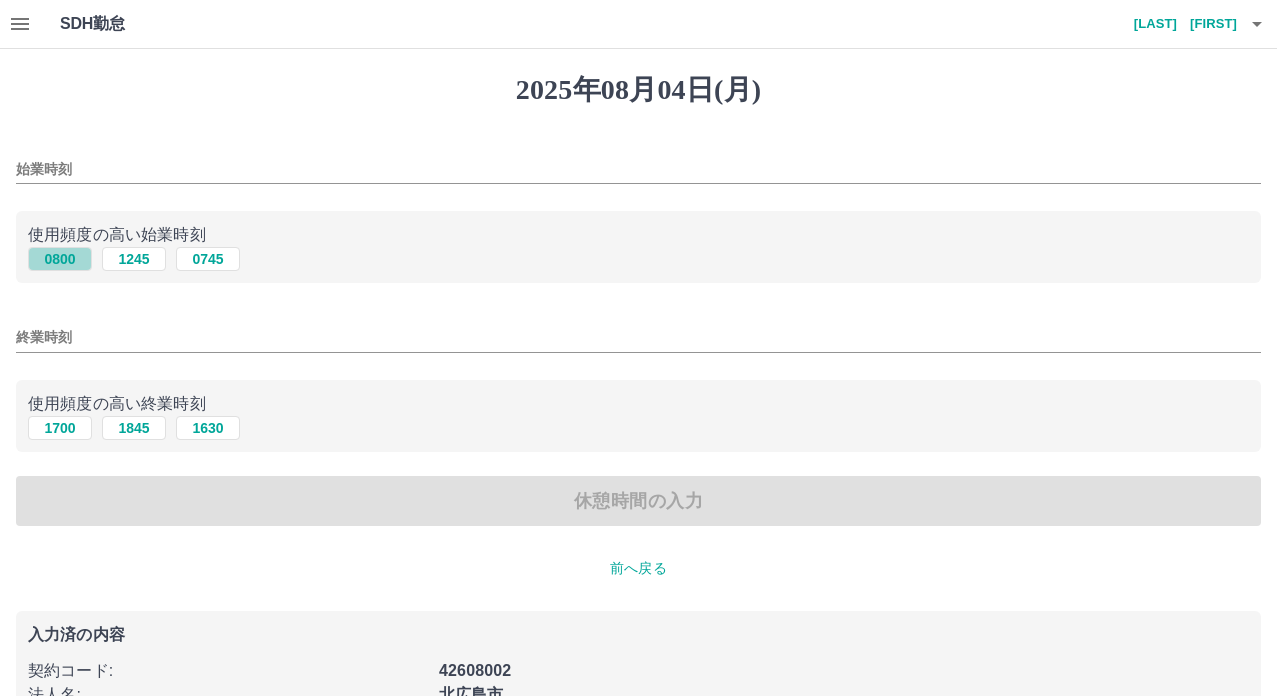 click on "0800" at bounding box center [60, 259] 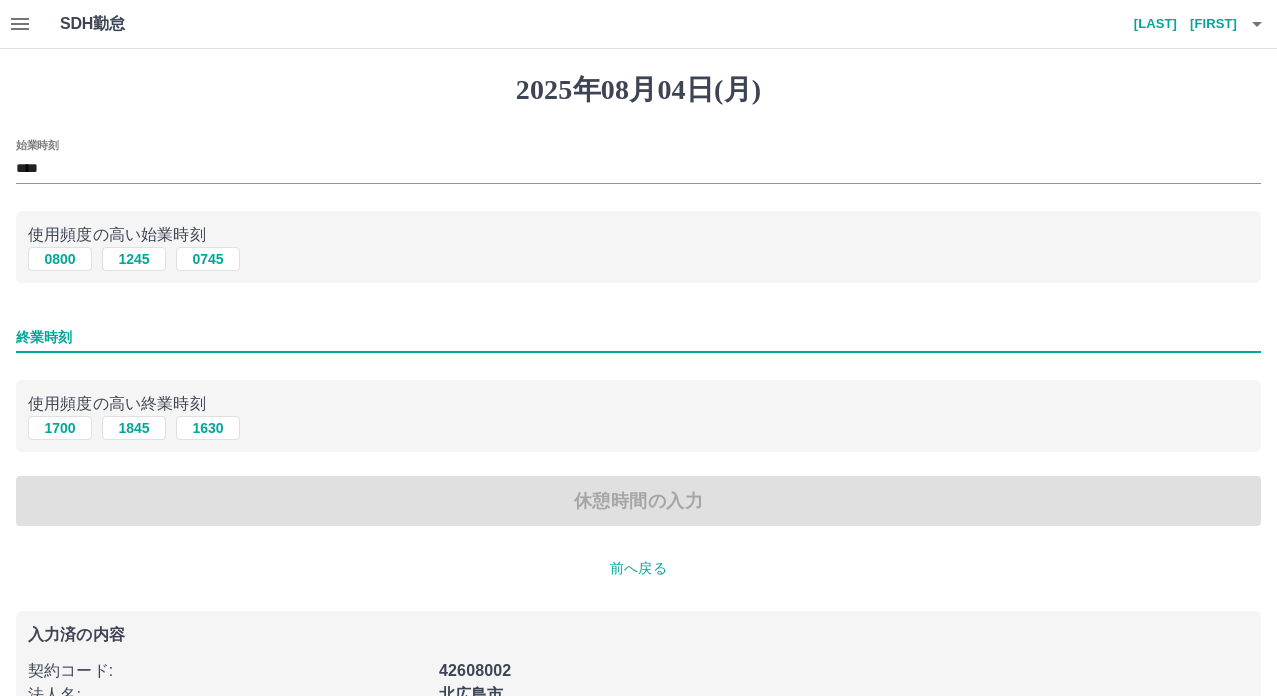click on "終業時刻" at bounding box center [638, 337] 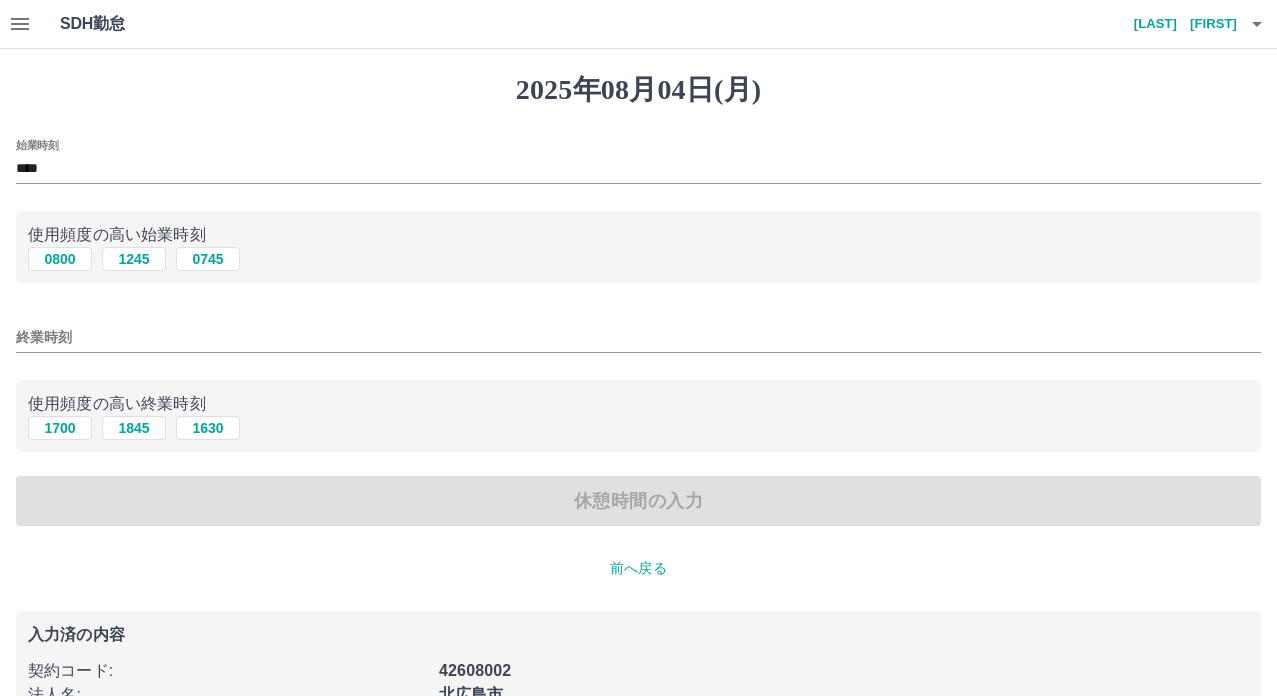 drag, startPoint x: 68, startPoint y: 406, endPoint x: 73, endPoint y: 397, distance: 10.29563 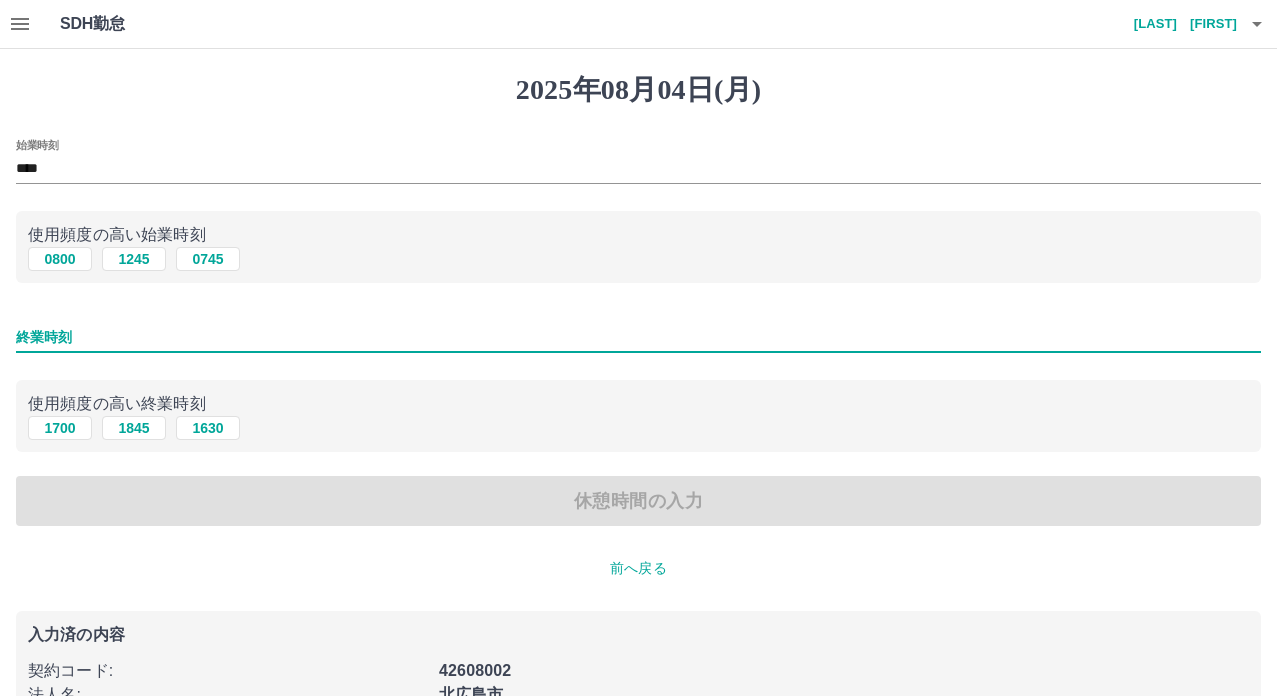 click on "終業時刻" at bounding box center [638, 337] 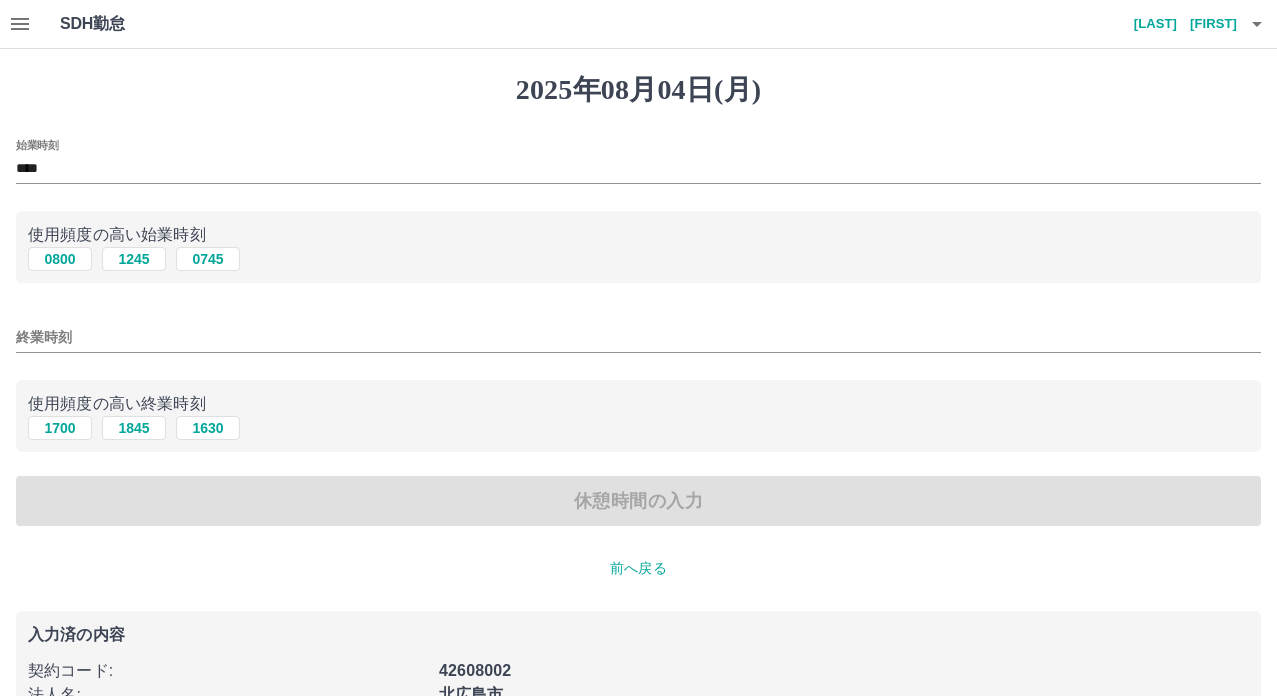 click on "使用頻度の高い終業時刻 1700 1845 1630" at bounding box center [638, 416] 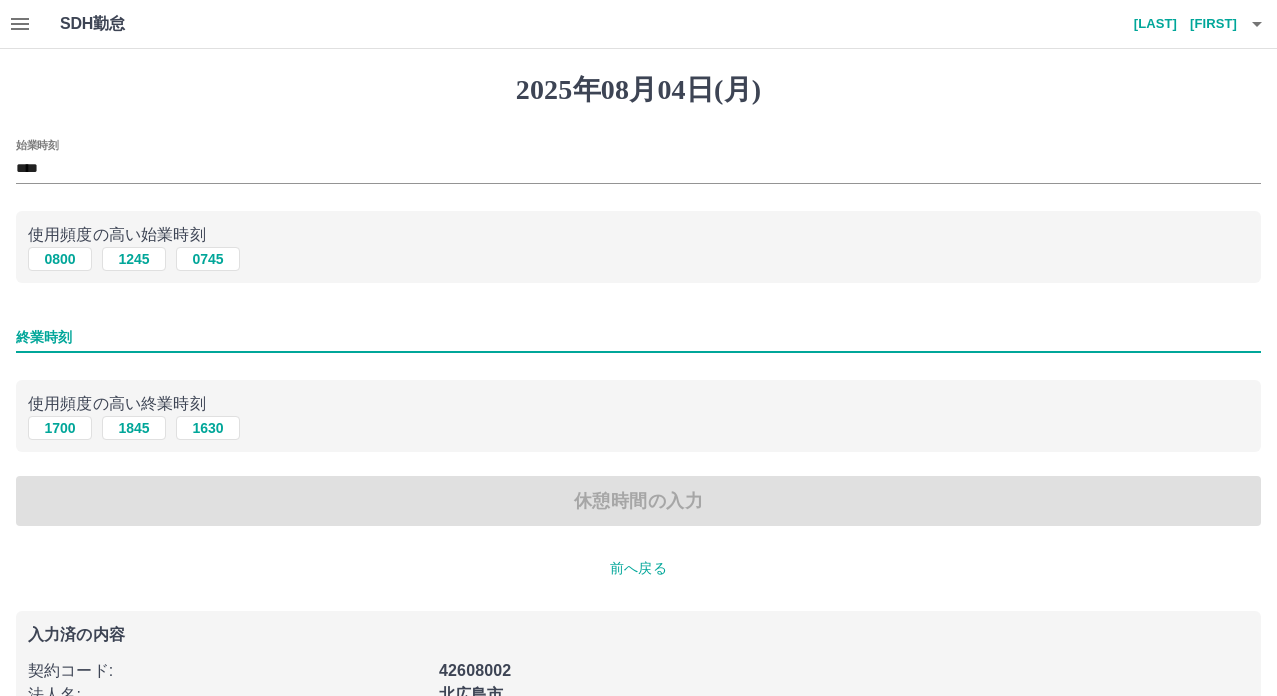 click on "終業時刻" at bounding box center [638, 337] 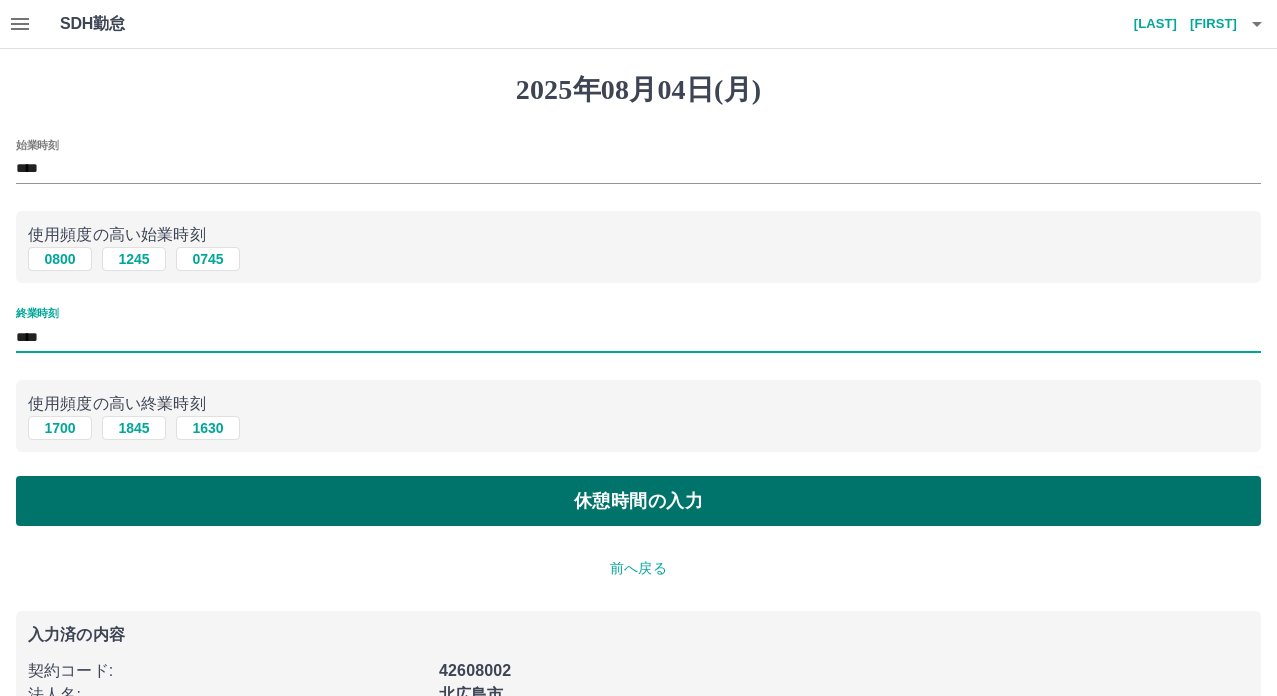 type on "****" 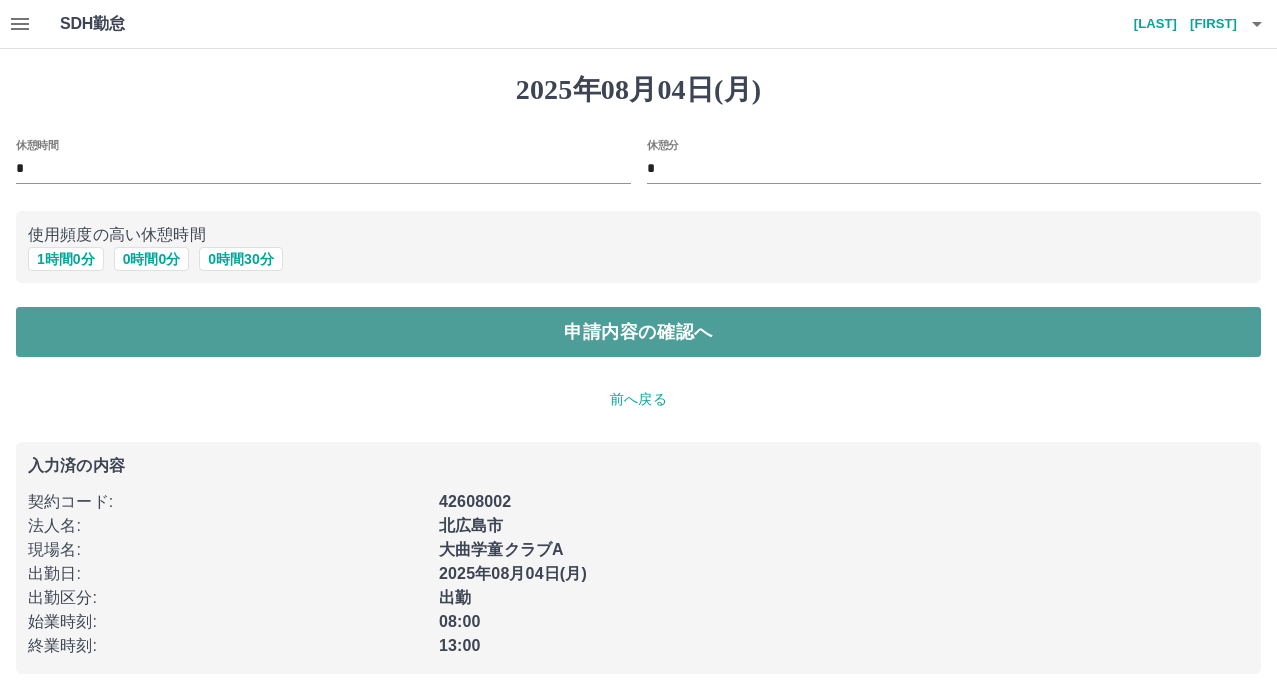 click on "申請内容の確認へ" at bounding box center [638, 332] 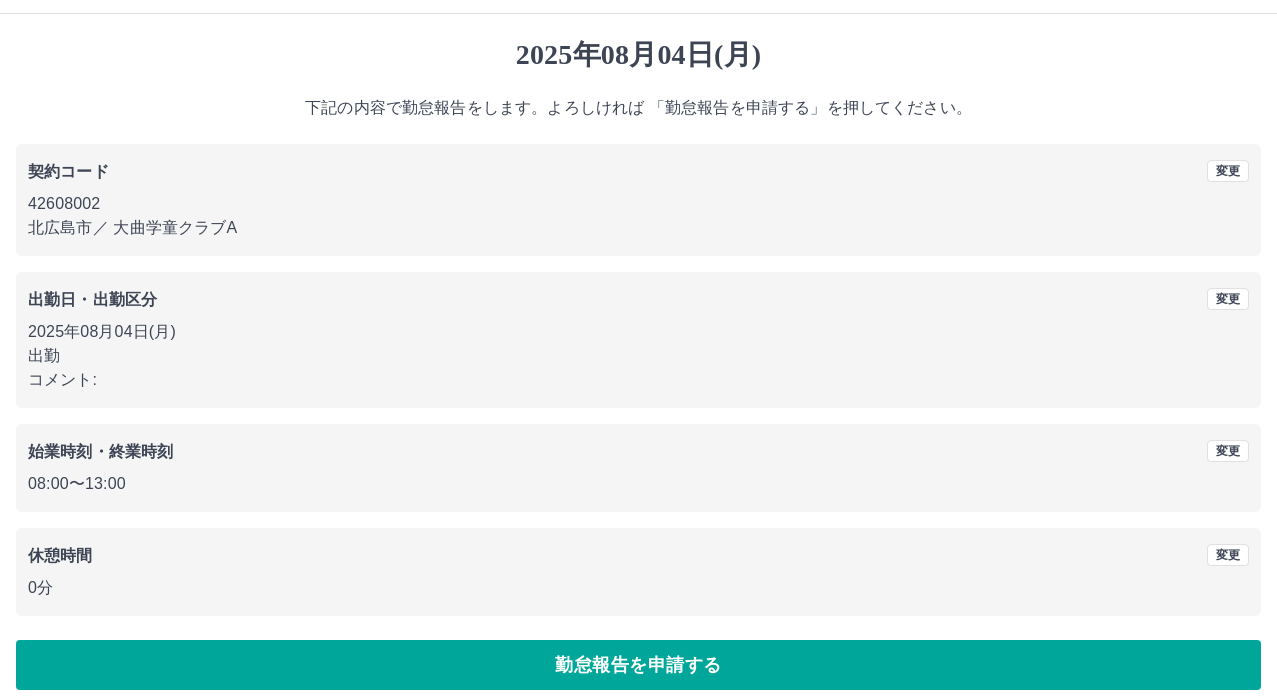 scroll, scrollTop: 53, scrollLeft: 0, axis: vertical 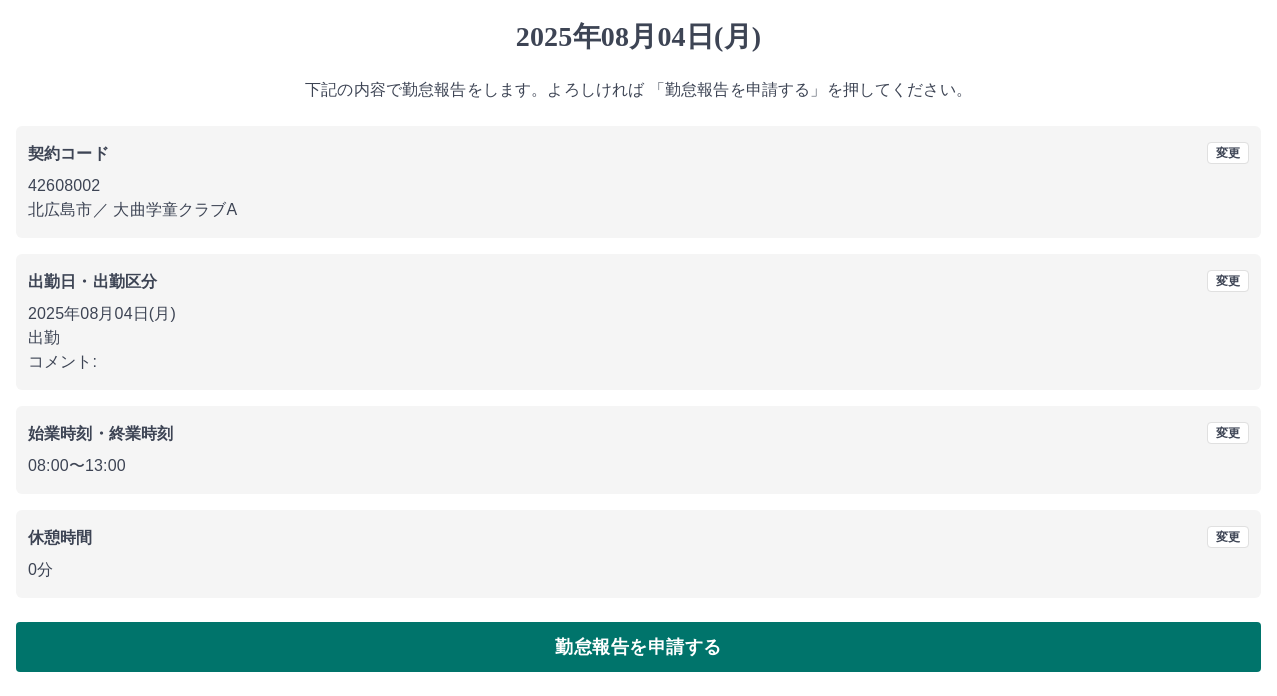 click on "勤怠報告を申請する" at bounding box center [638, 647] 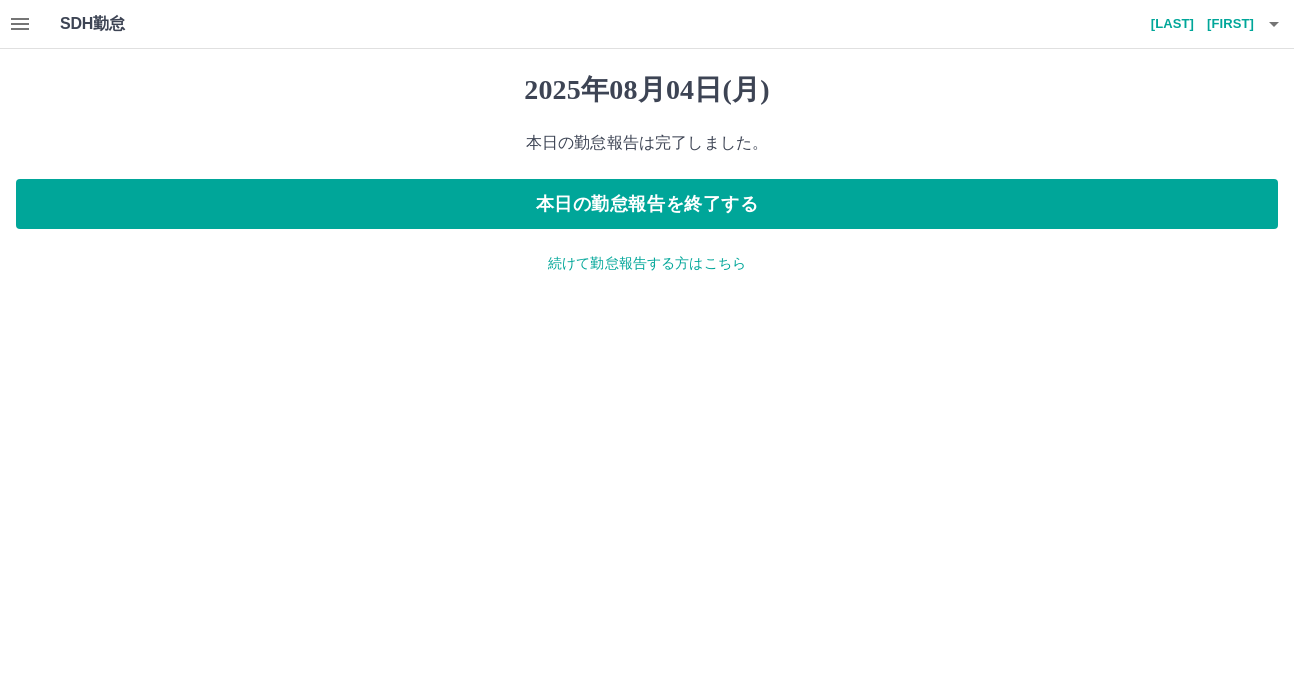 click on "続けて勤怠報告する方はこちら" at bounding box center (647, 263) 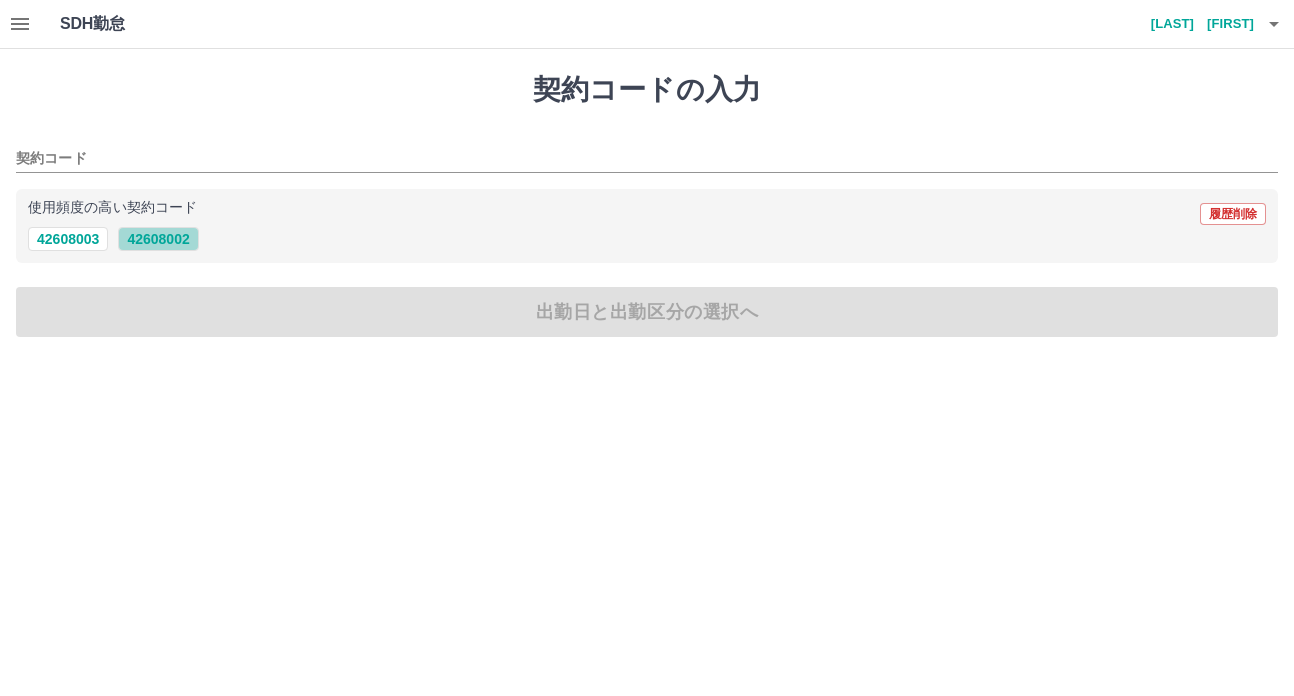 click on "42608002" at bounding box center [158, 239] 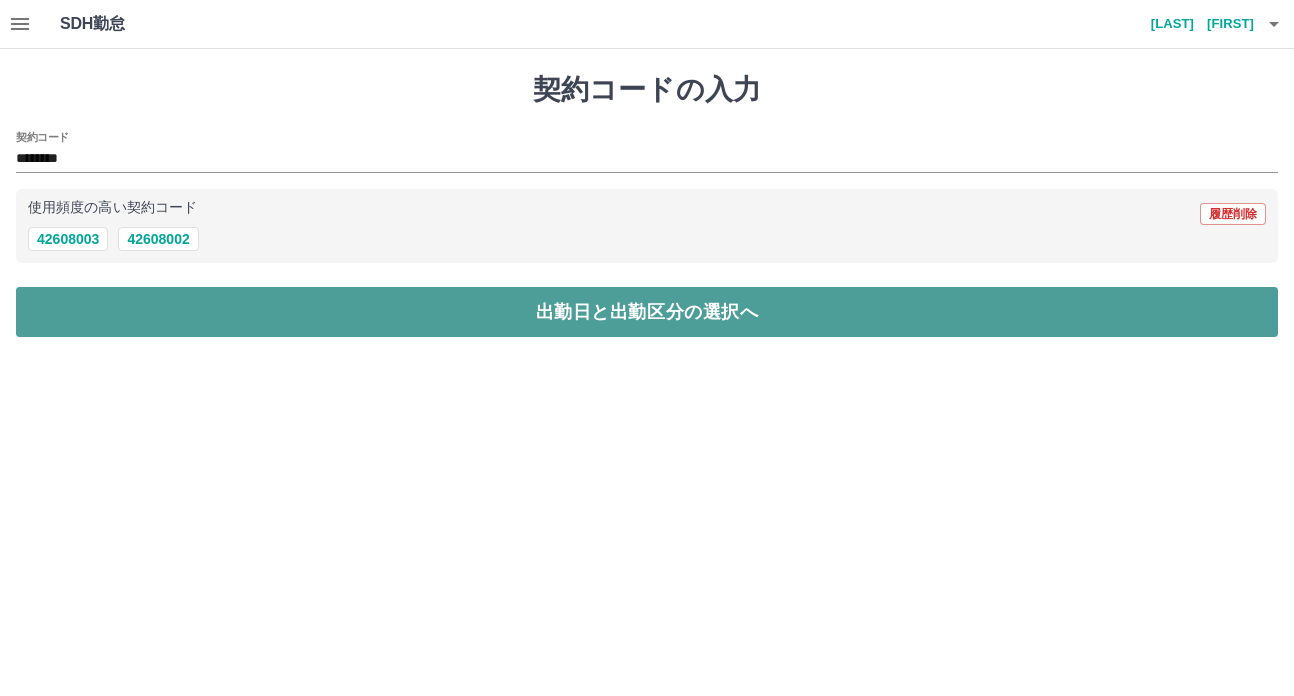 click on "出勤日と出勤区分の選択へ" at bounding box center (647, 312) 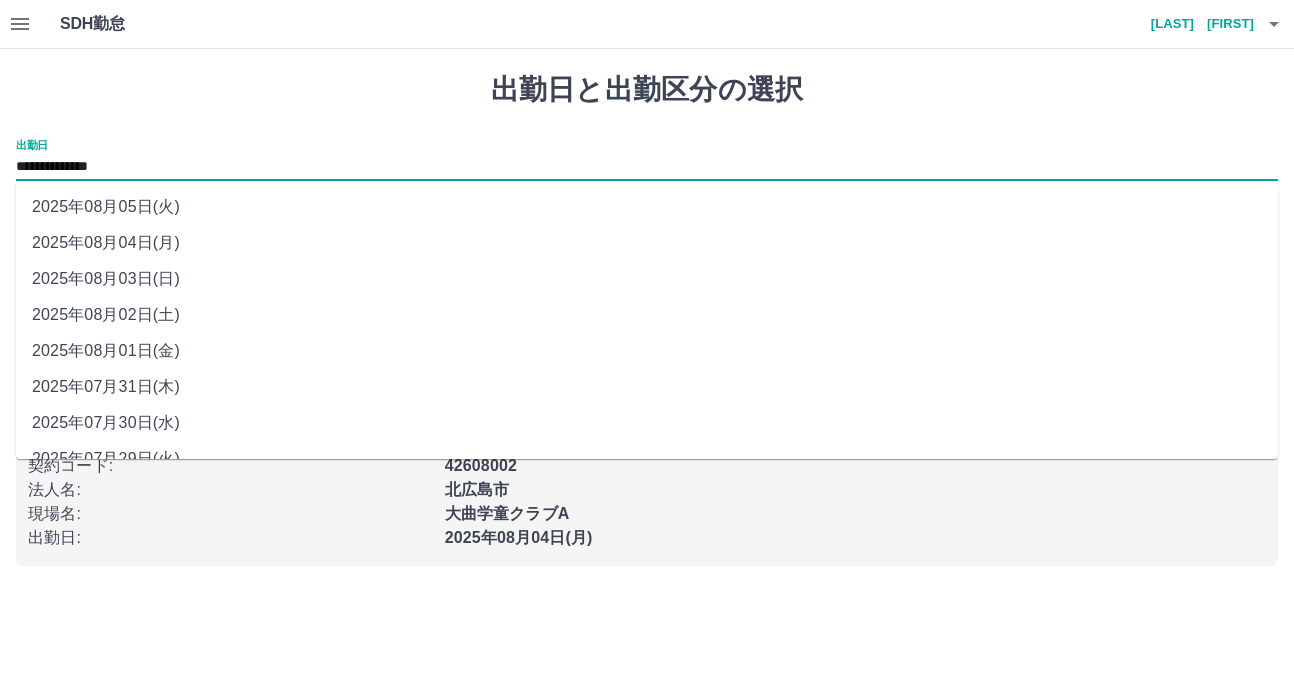 click on "**********" at bounding box center [647, 167] 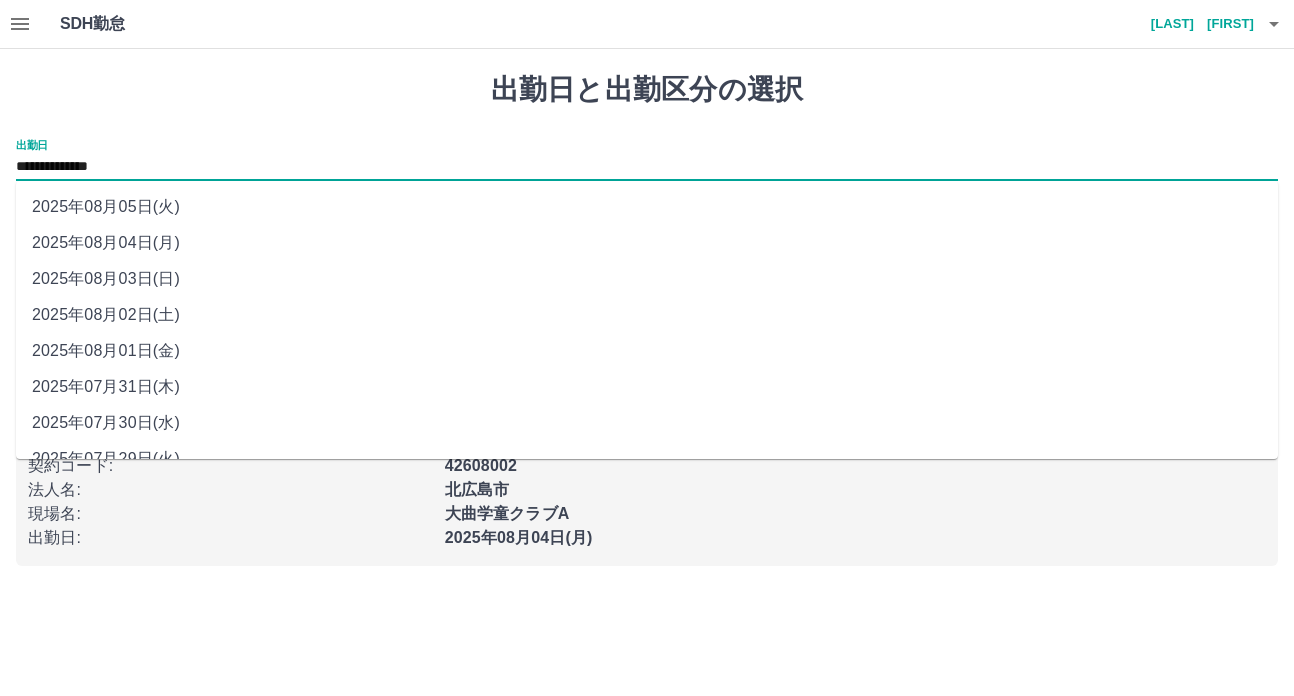 click on "2025年08月05日(火)" at bounding box center [647, 207] 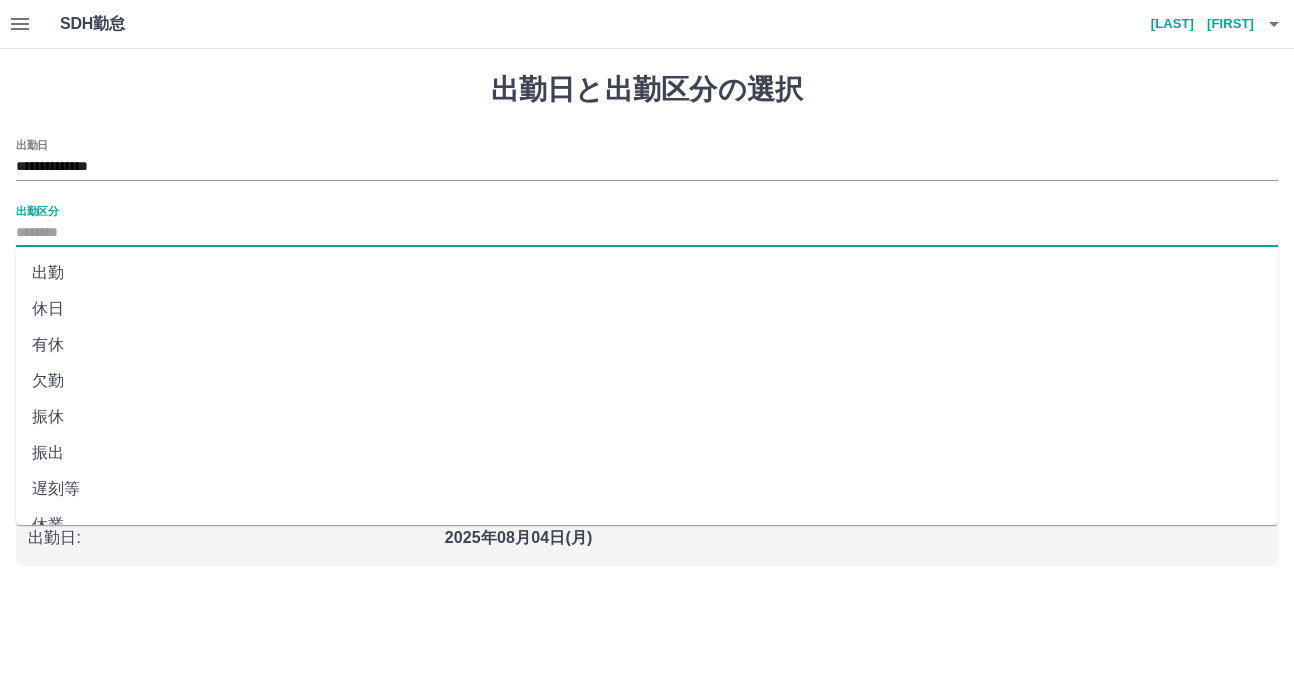 click on "出勤区分" at bounding box center (647, 233) 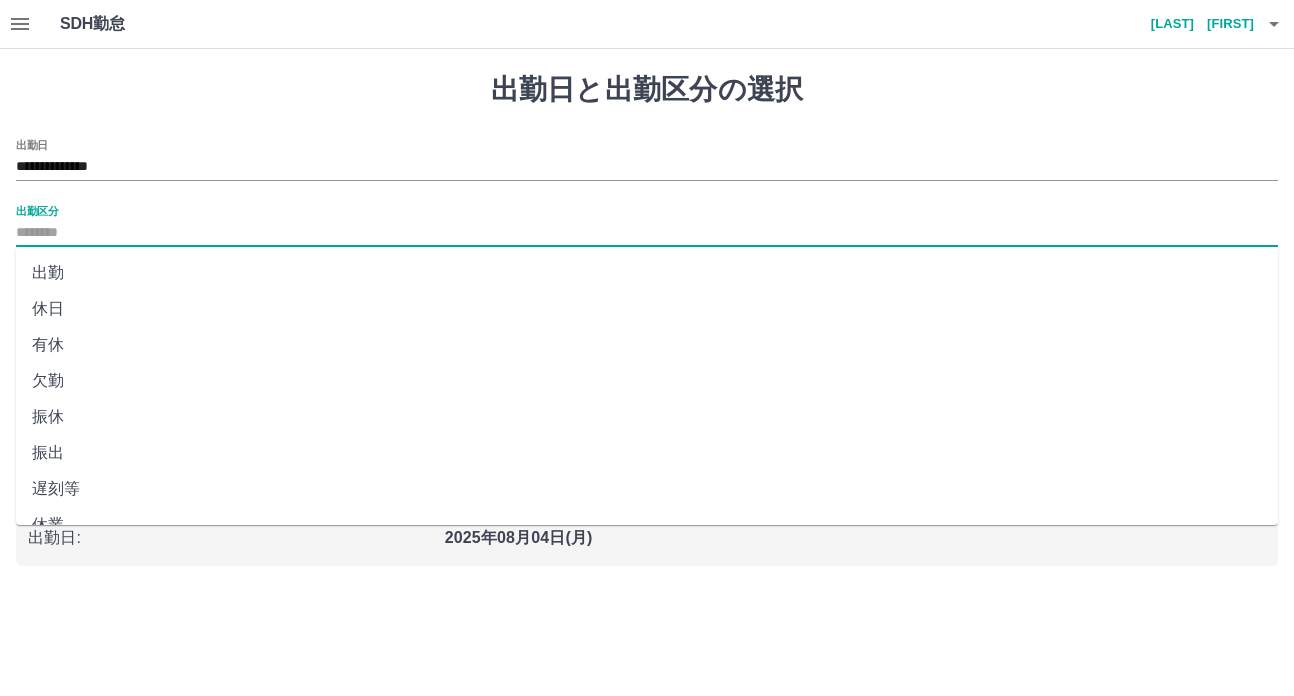 click on "休日" at bounding box center (647, 309) 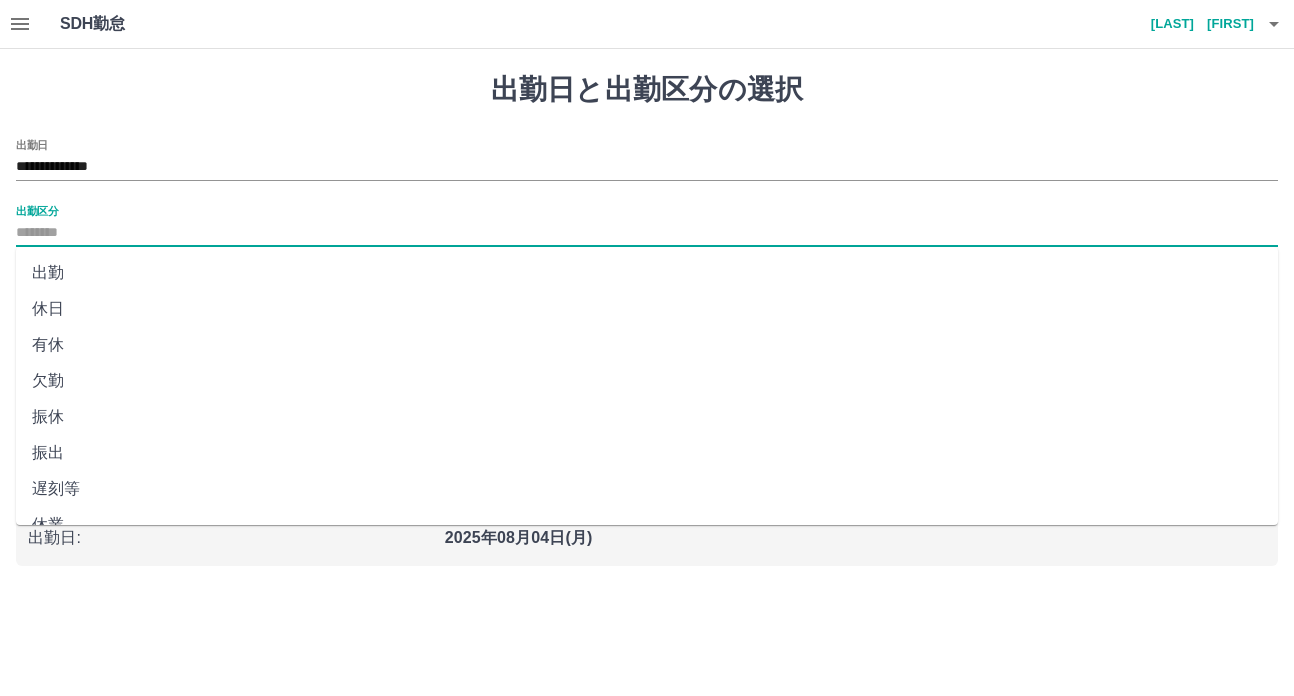 type on "**" 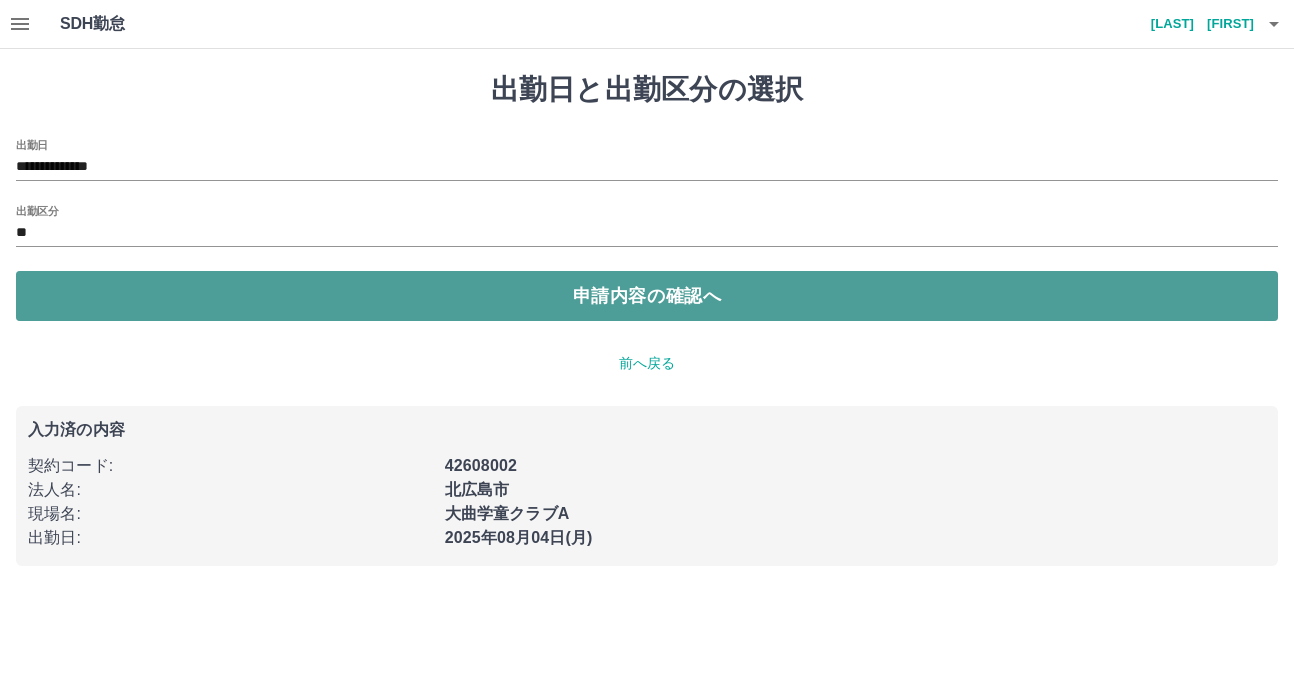 click on "申請内容の確認へ" at bounding box center (647, 296) 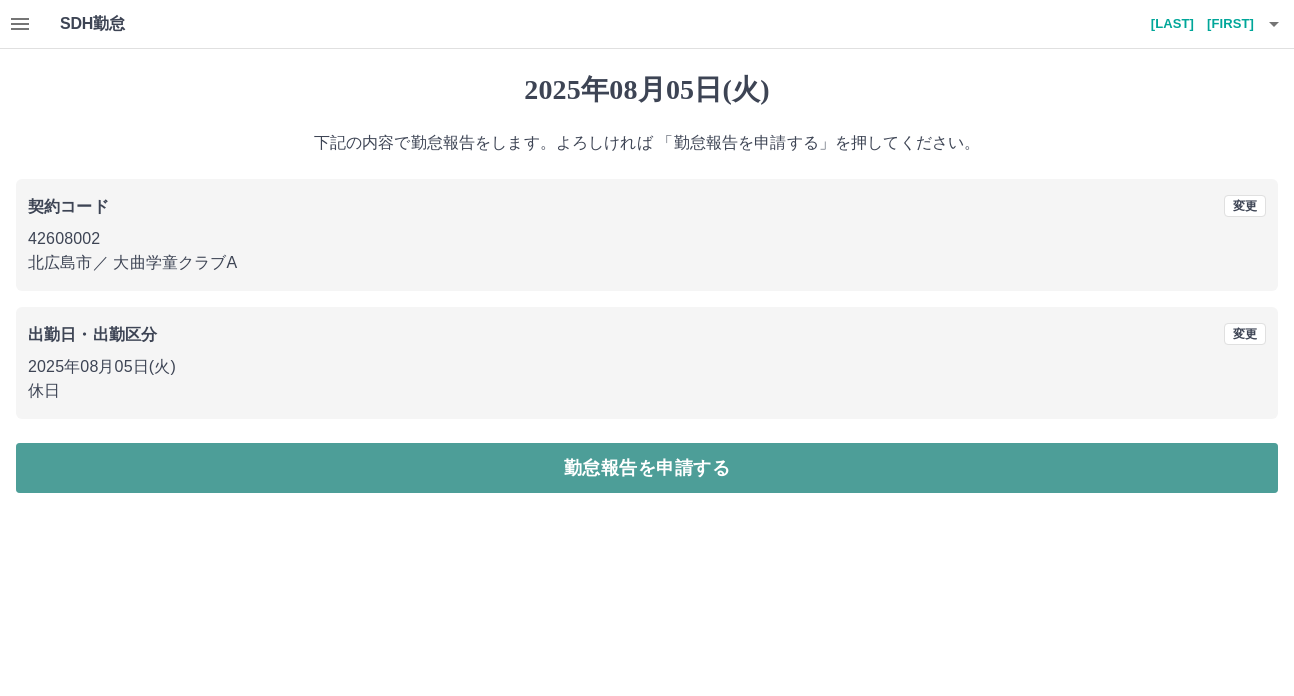 click on "勤怠報告を申請する" at bounding box center [647, 468] 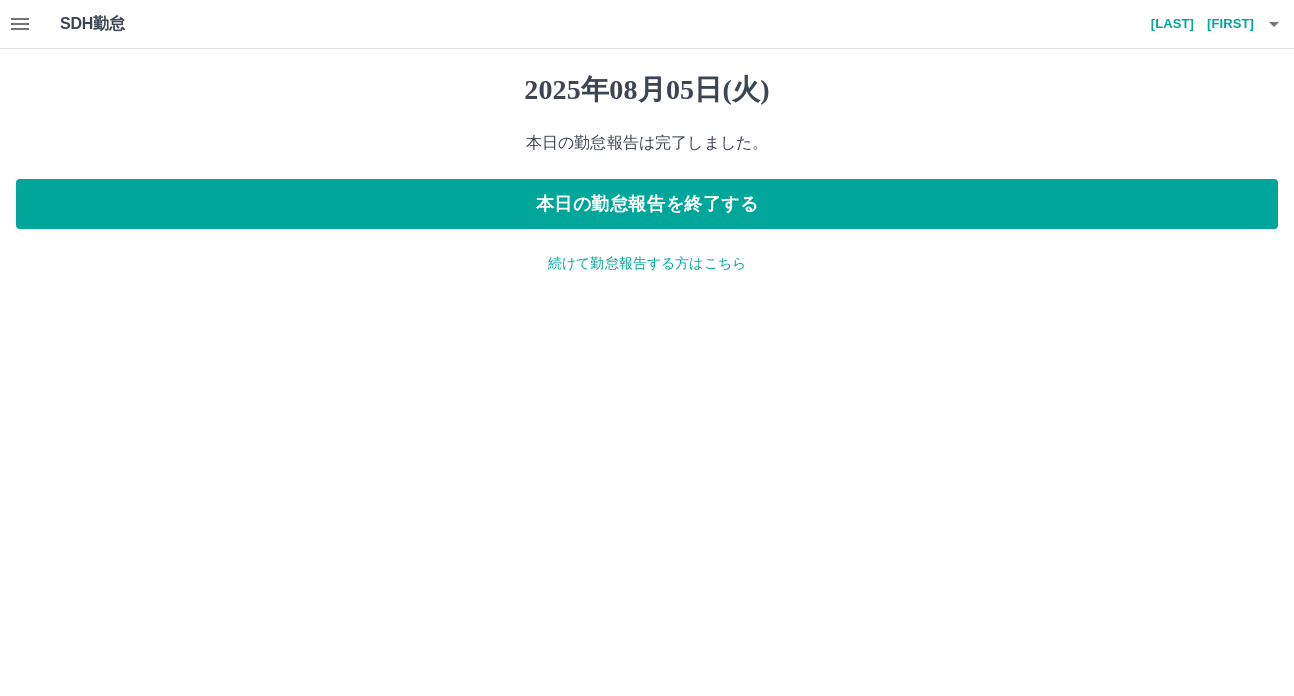 click on "続けて勤怠報告する方はこちら" at bounding box center (647, 263) 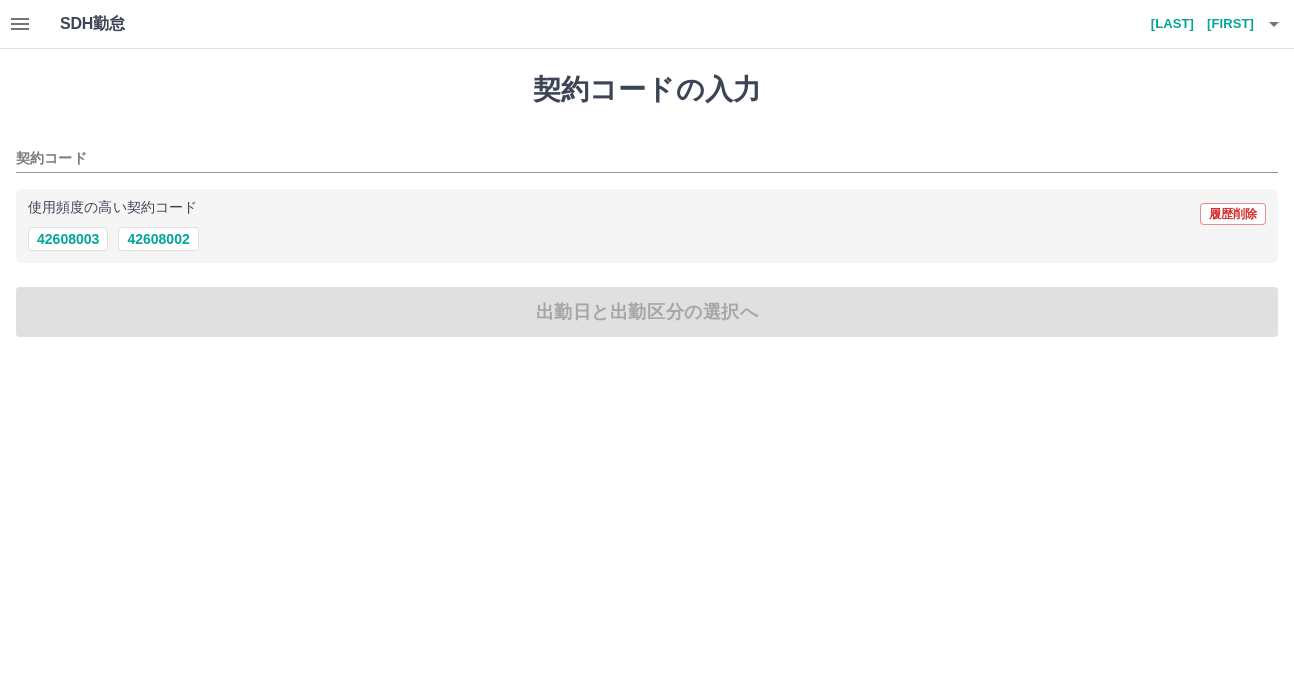 click 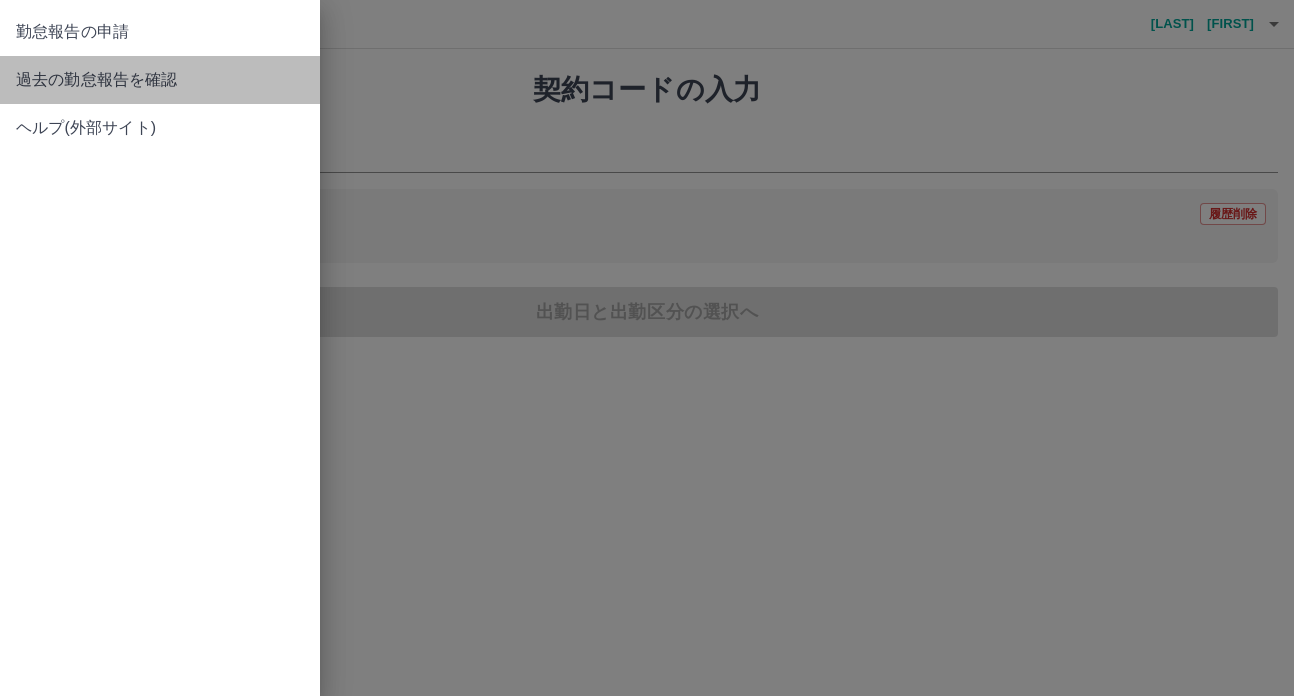 click on "過去の勤怠報告を確認" at bounding box center (160, 80) 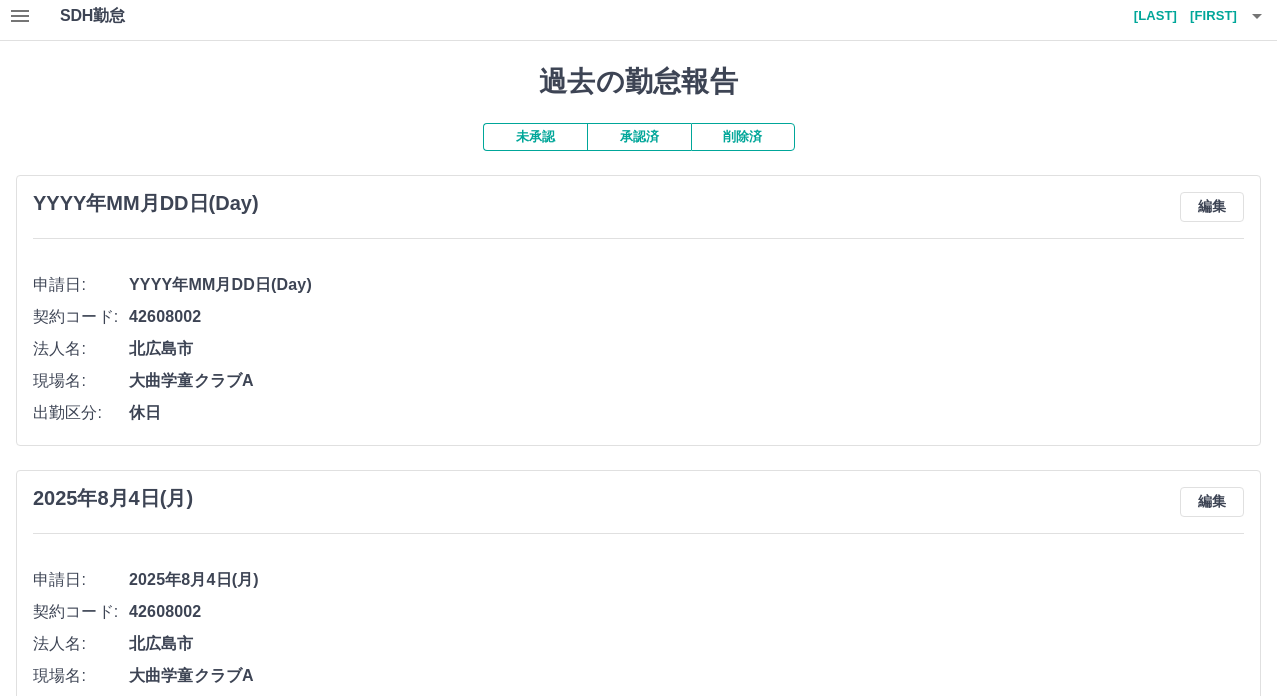 scroll, scrollTop: 0, scrollLeft: 0, axis: both 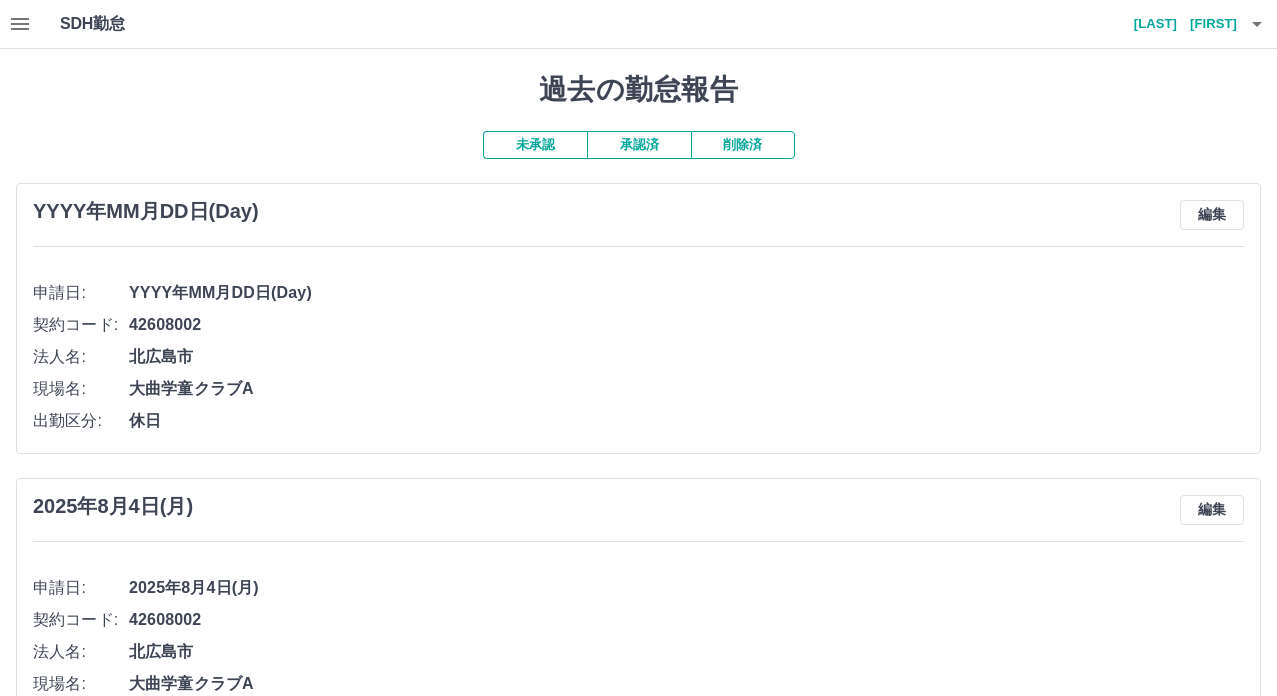 click on "未承認" at bounding box center [535, 145] 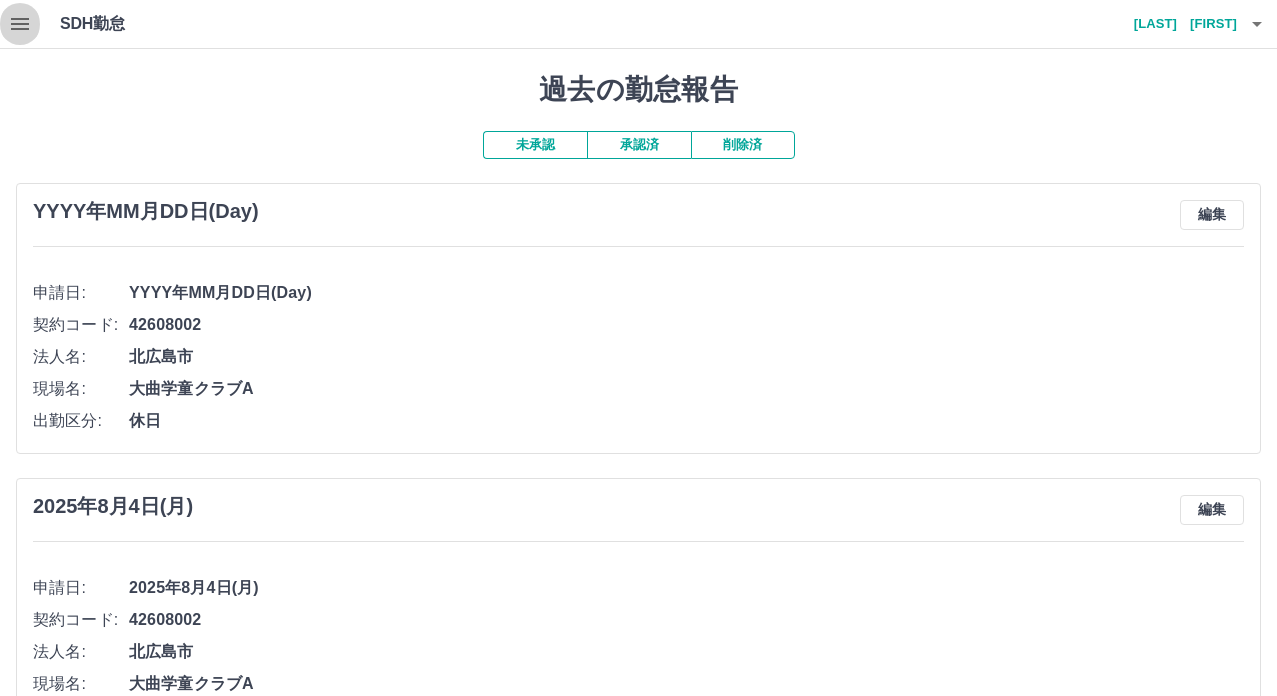 click 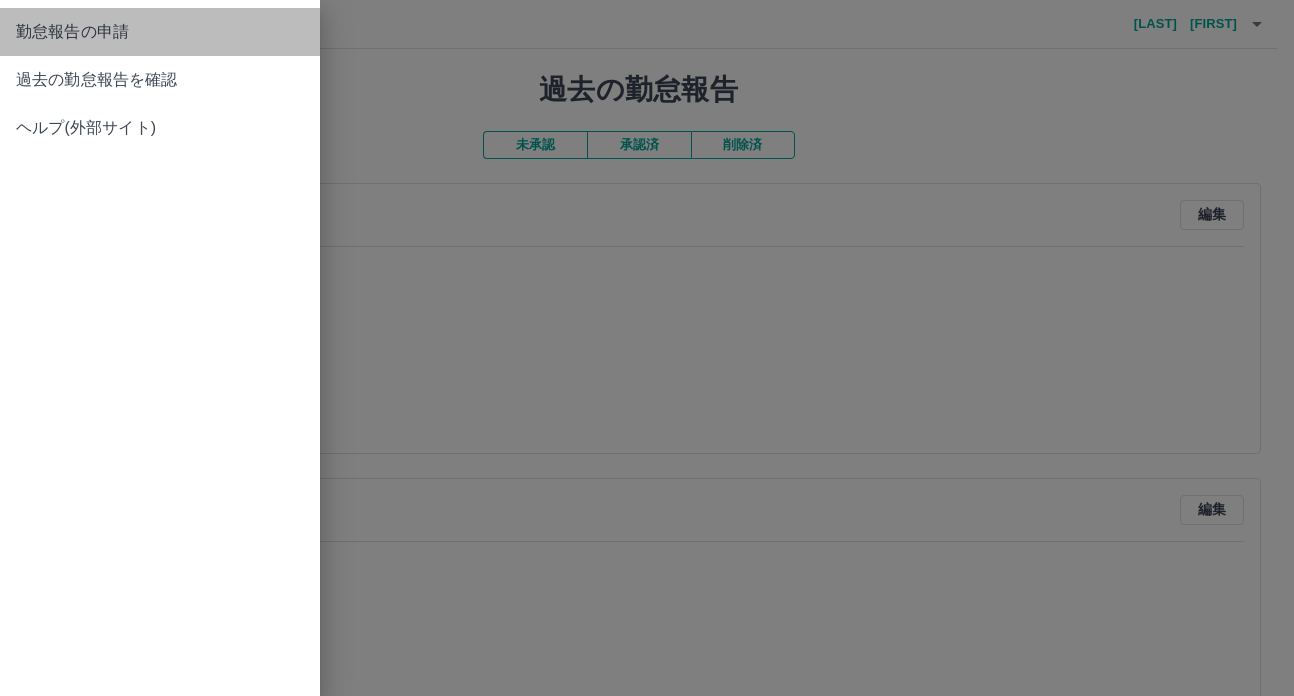 click on "勤怠報告の申請" at bounding box center (160, 32) 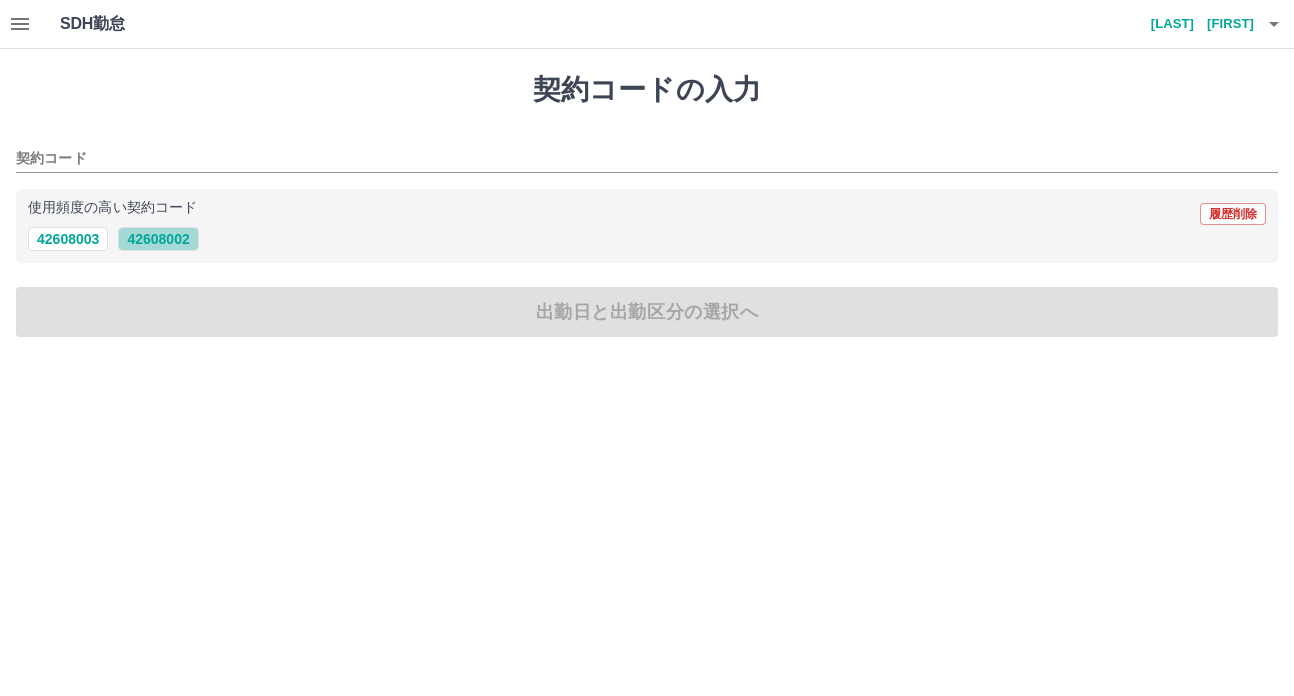 click on "42608002" at bounding box center (158, 239) 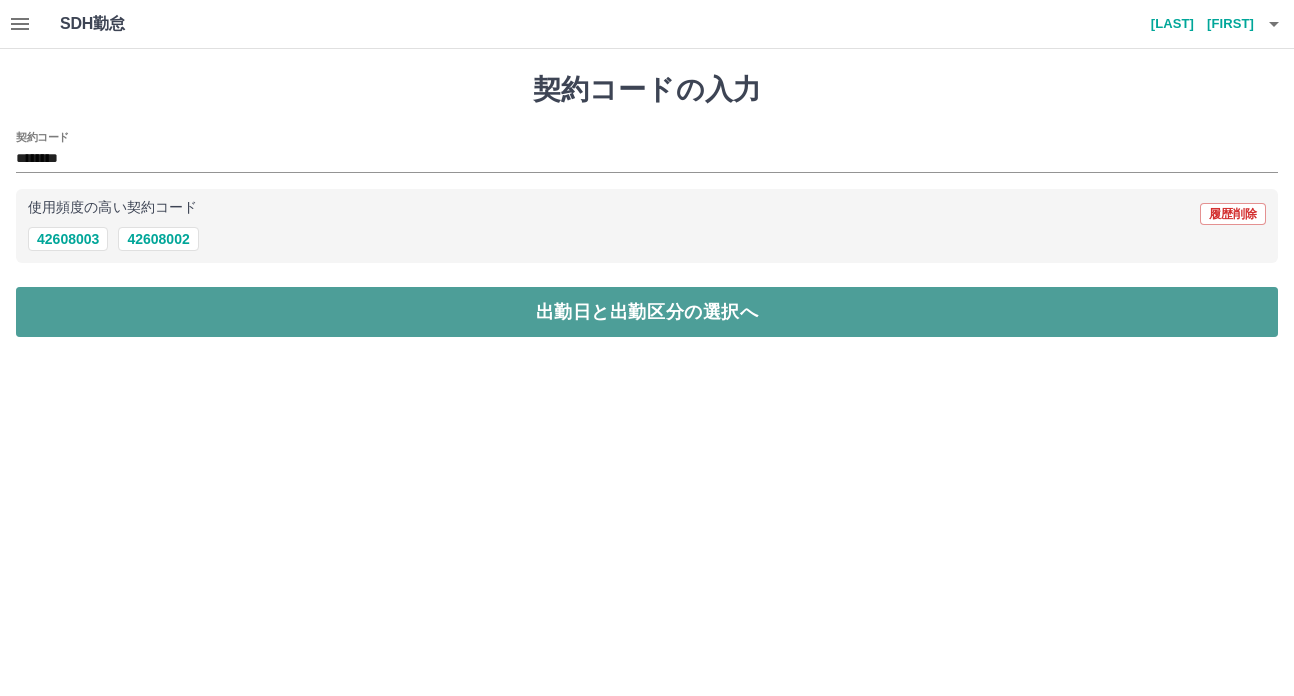 click on "出勤日と出勤区分の選択へ" at bounding box center (647, 312) 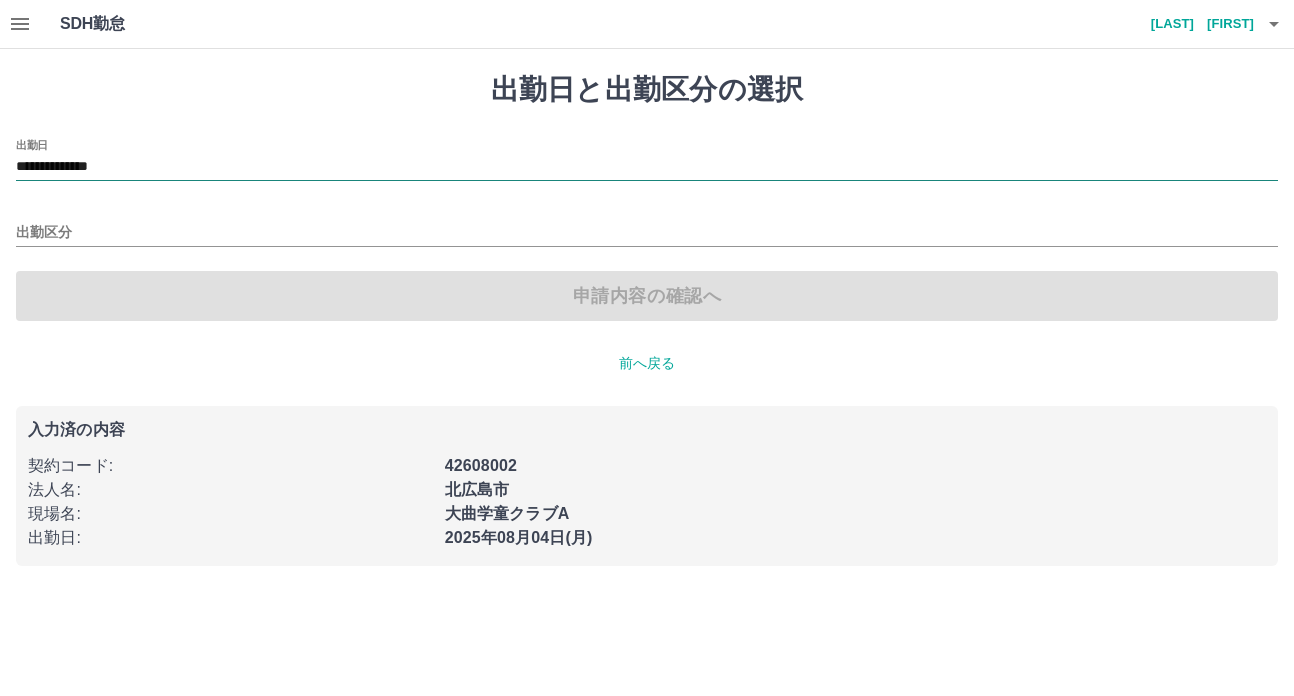 click on "**********" at bounding box center [647, 167] 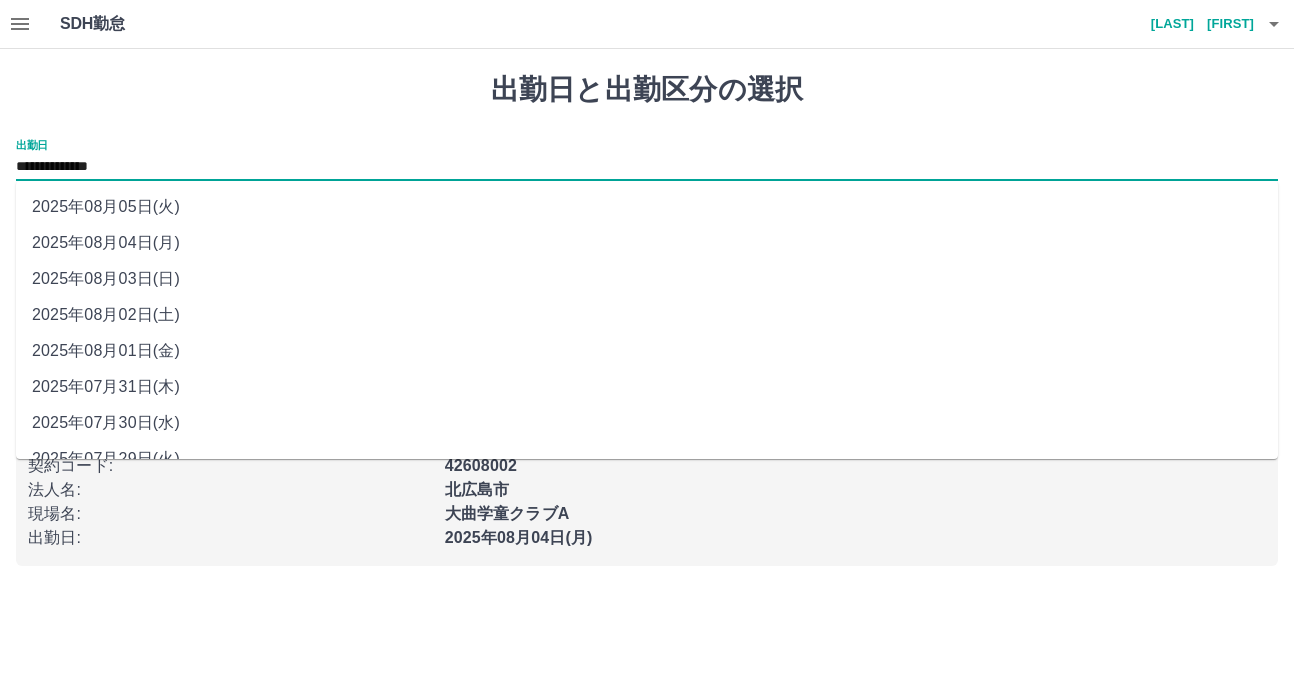 click on "2025年08月01日(金)" at bounding box center [647, 351] 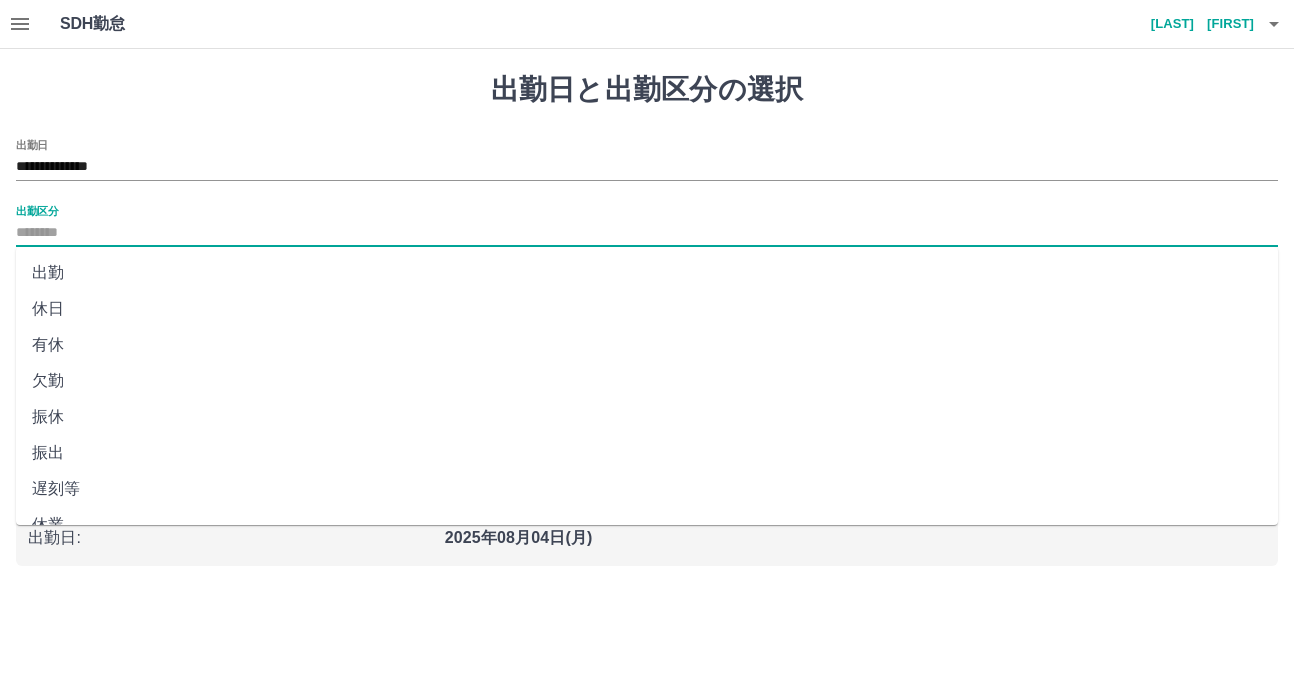 click on "出勤区分" at bounding box center [647, 233] 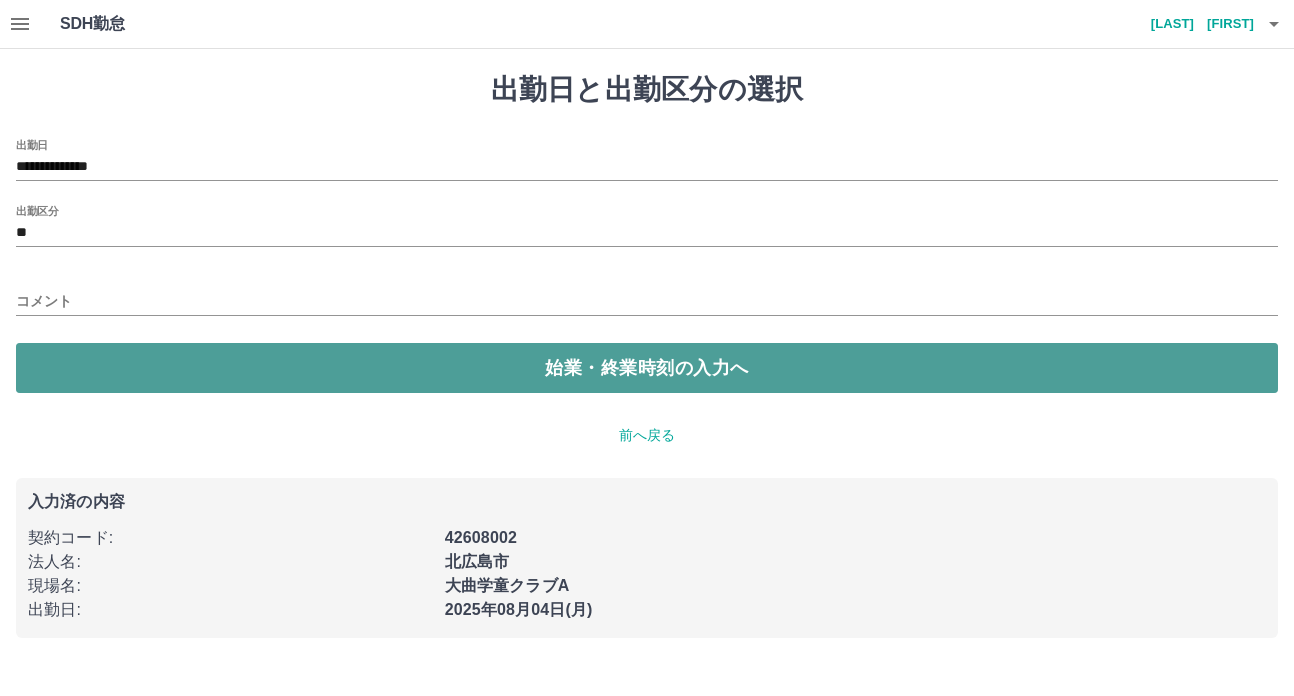 click on "始業・終業時刻の入力へ" at bounding box center [647, 368] 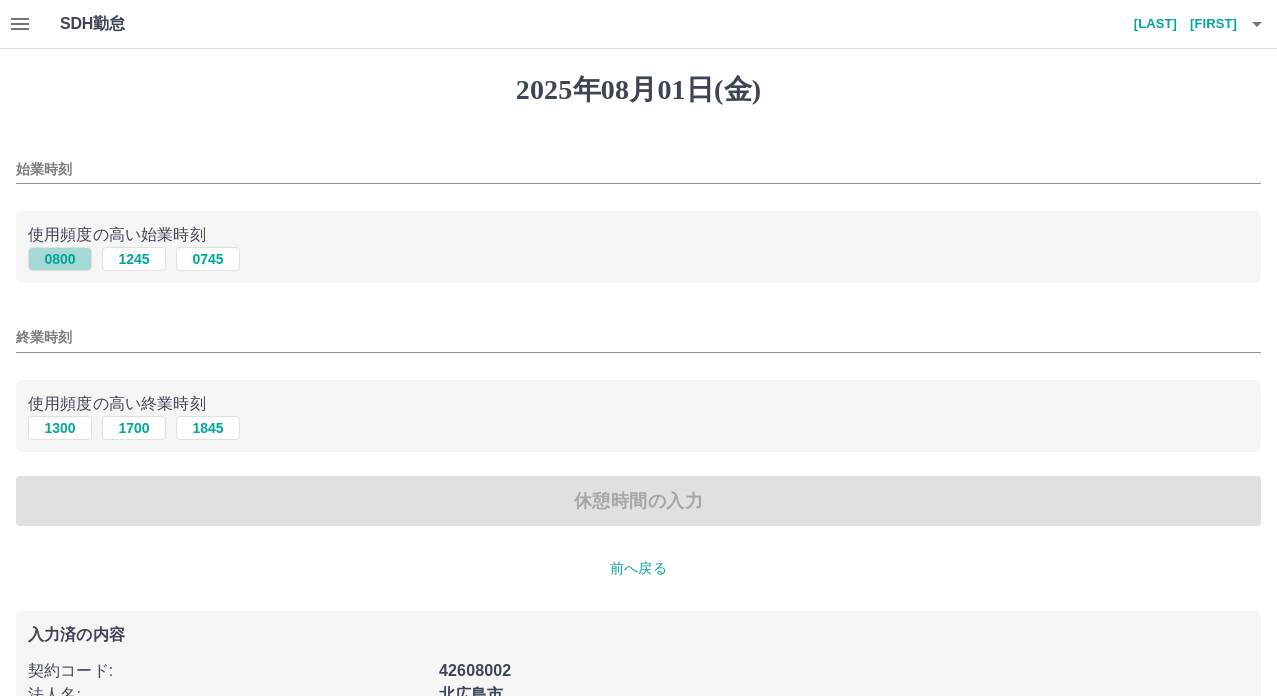 click on "0800" at bounding box center [60, 259] 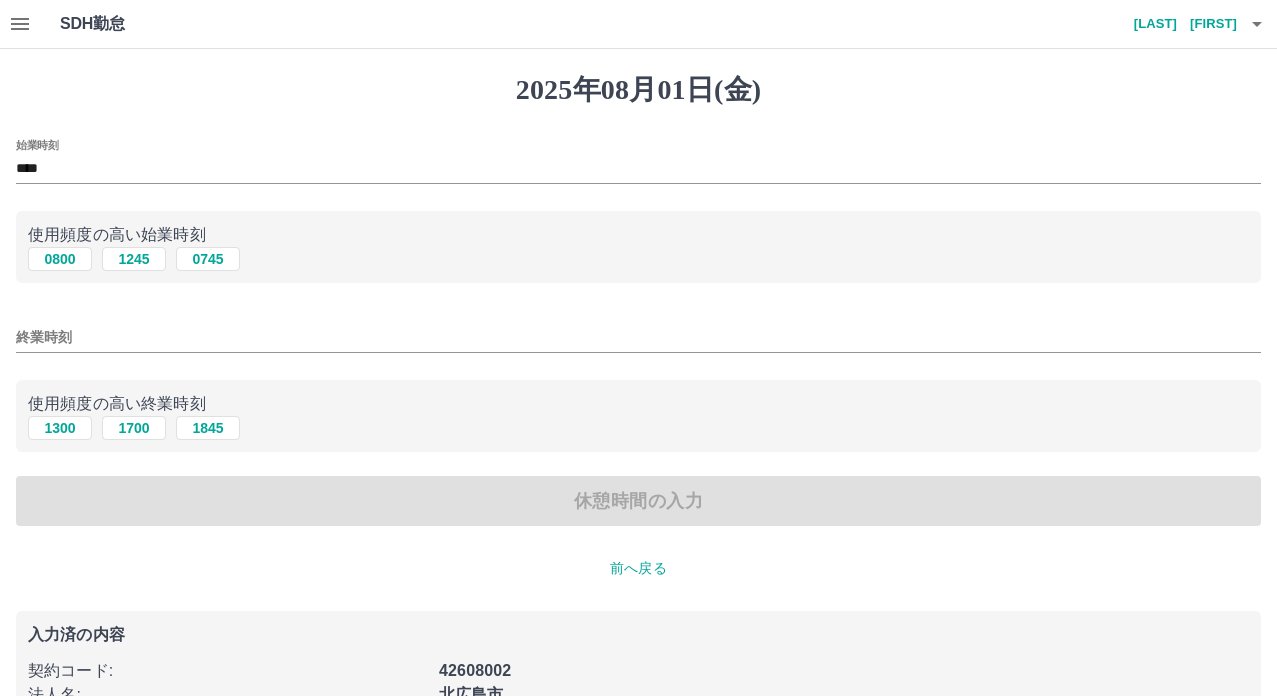 click on "終業時刻" at bounding box center [638, 337] 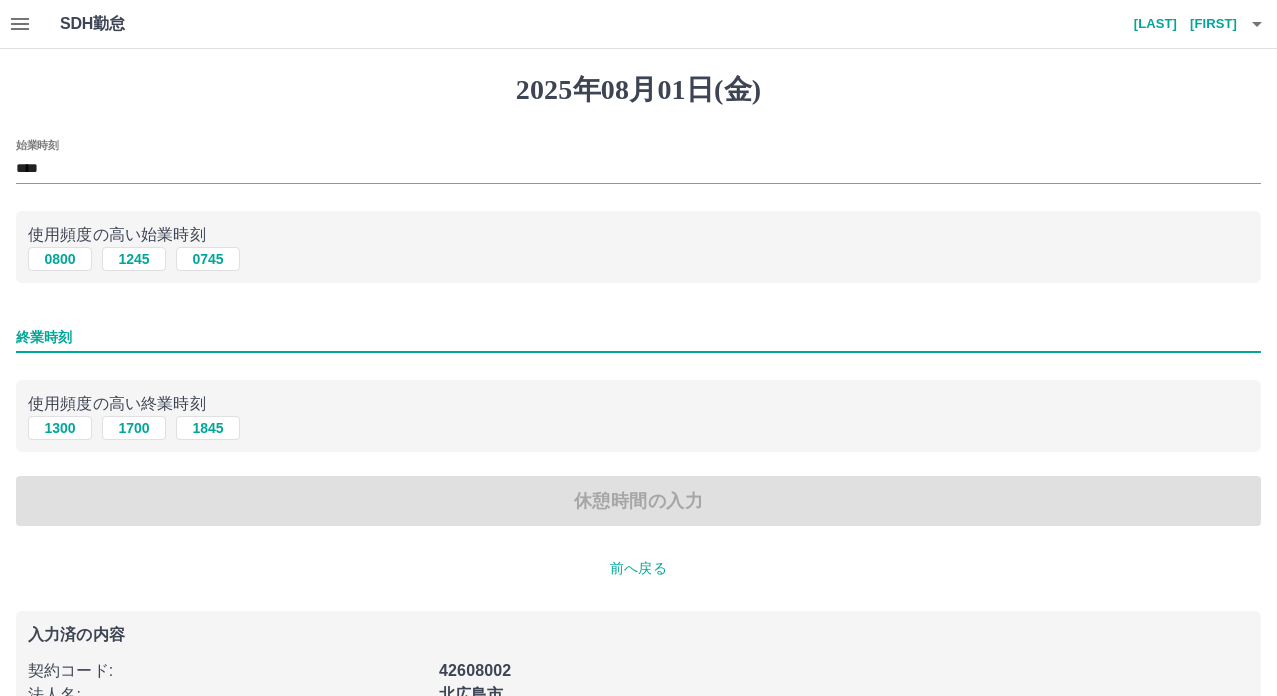 click on "終業時刻" at bounding box center [638, 337] 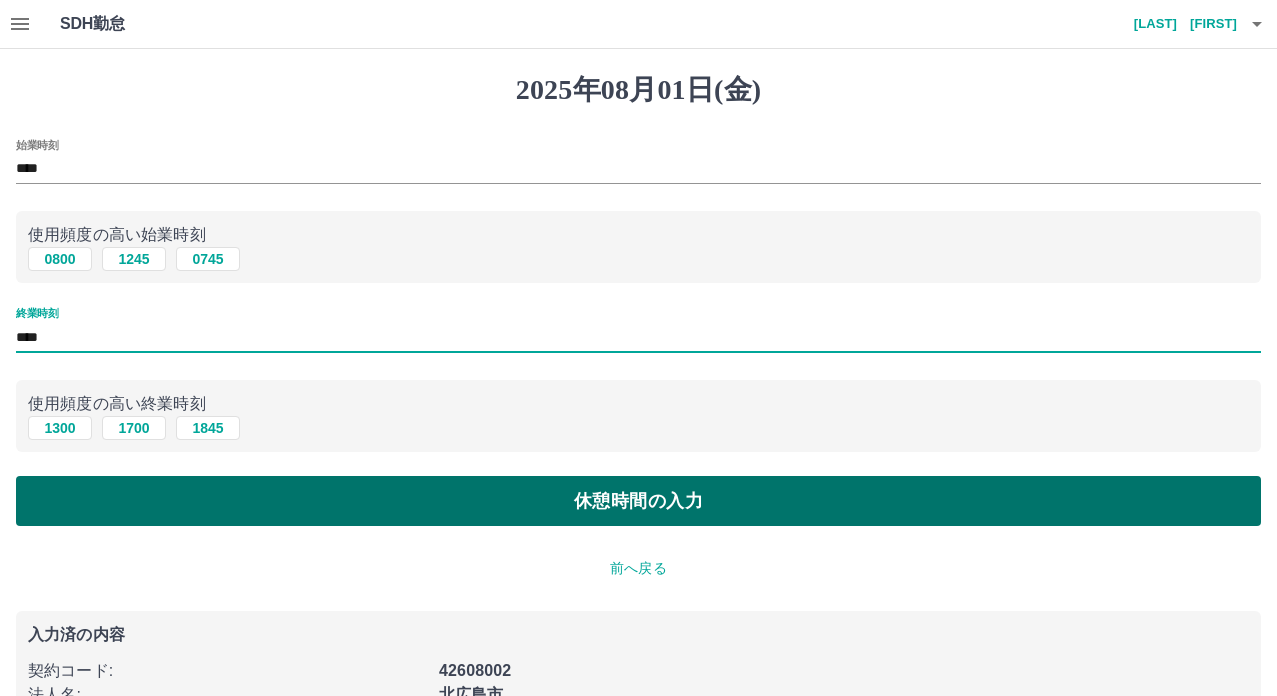 type on "****" 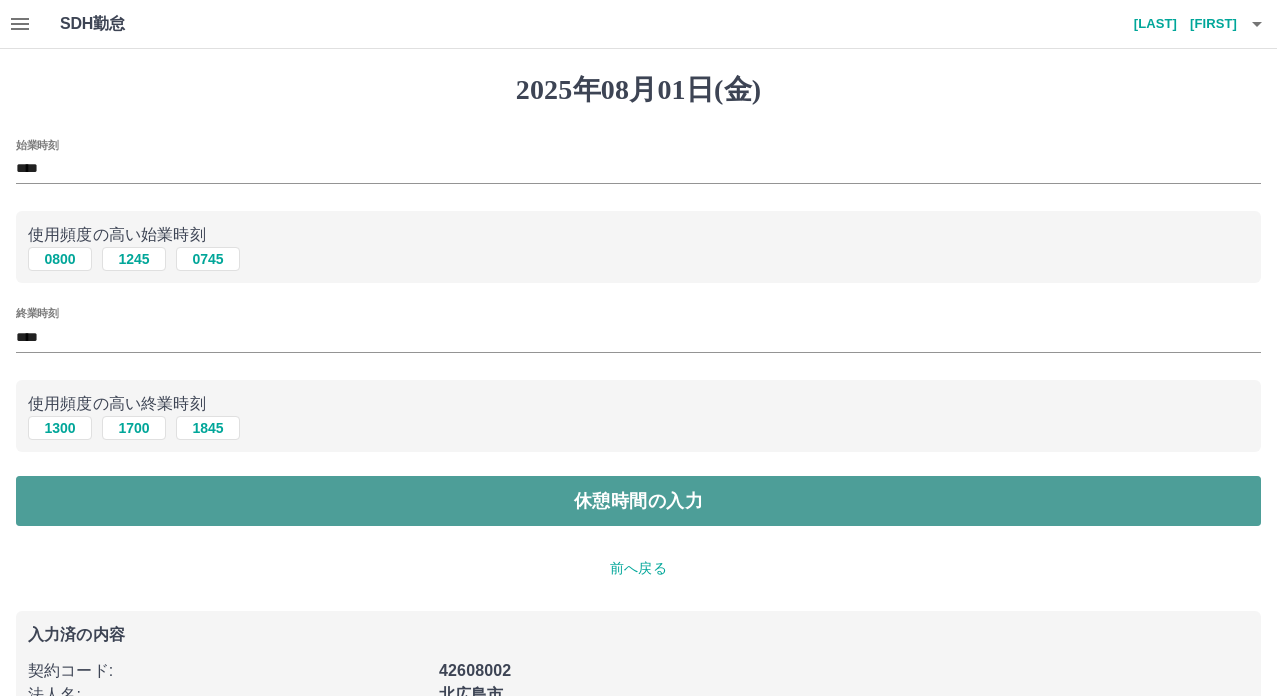 click on "休憩時間の入力" at bounding box center (638, 501) 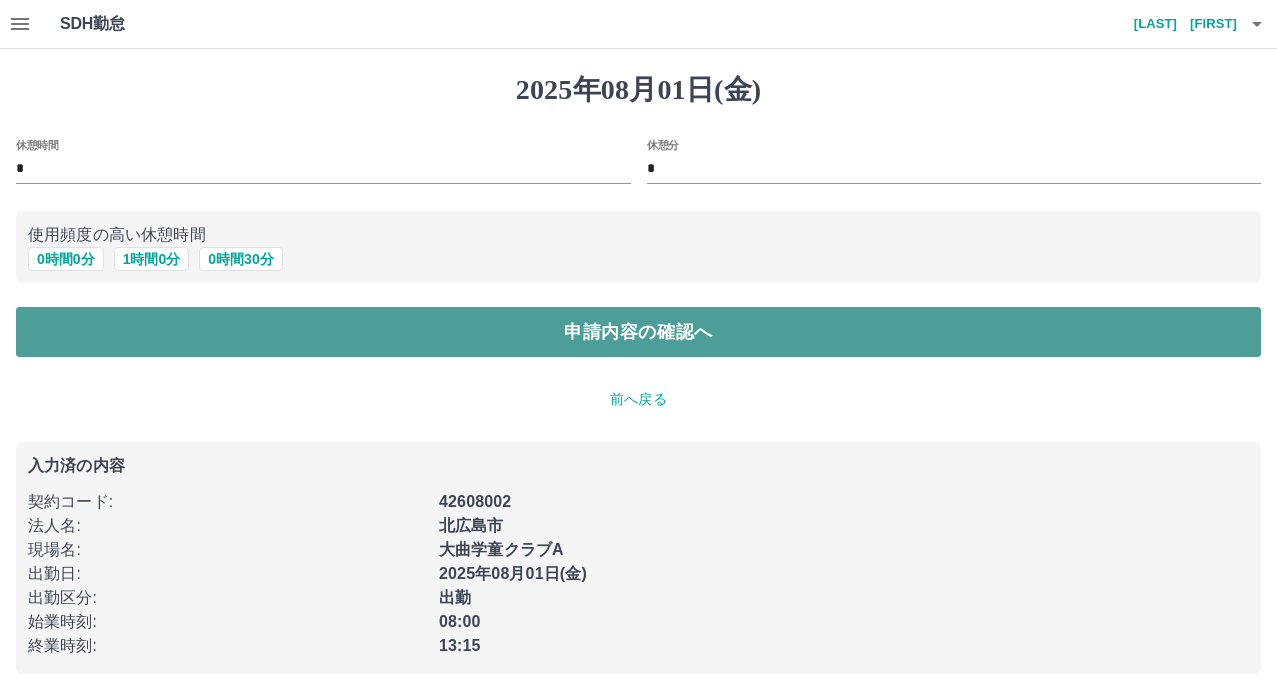 click on "申請内容の確認へ" at bounding box center (638, 332) 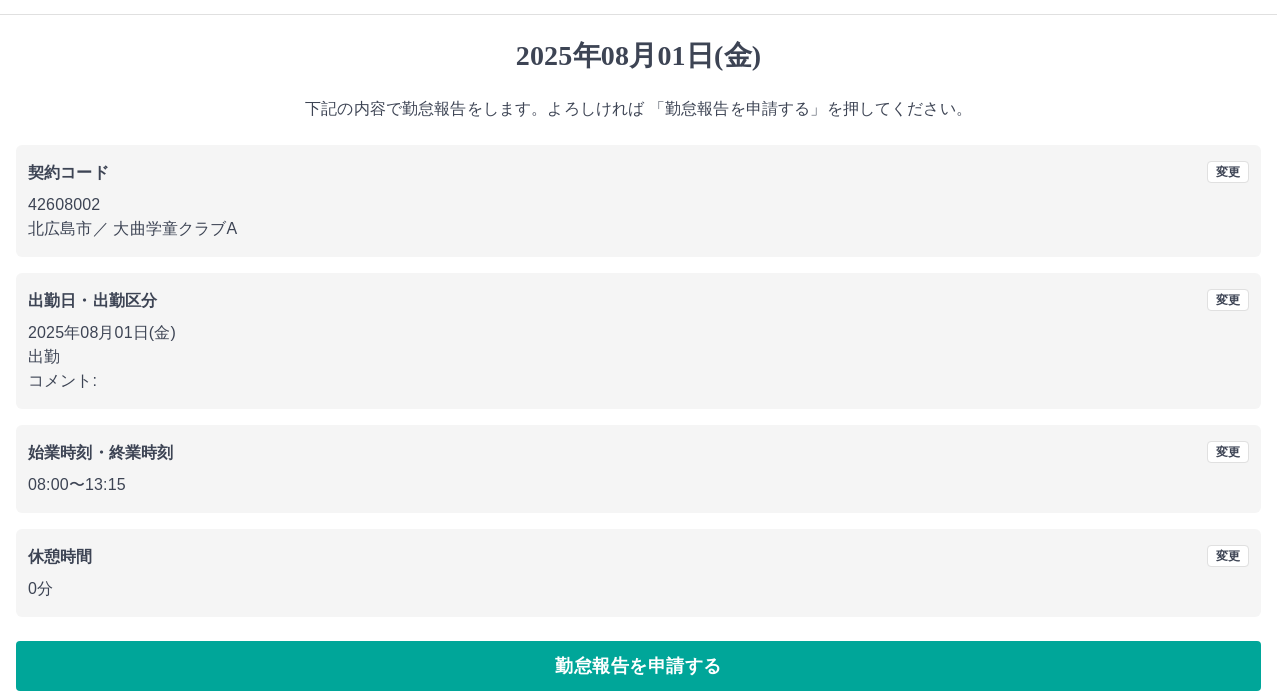 scroll, scrollTop: 53, scrollLeft: 0, axis: vertical 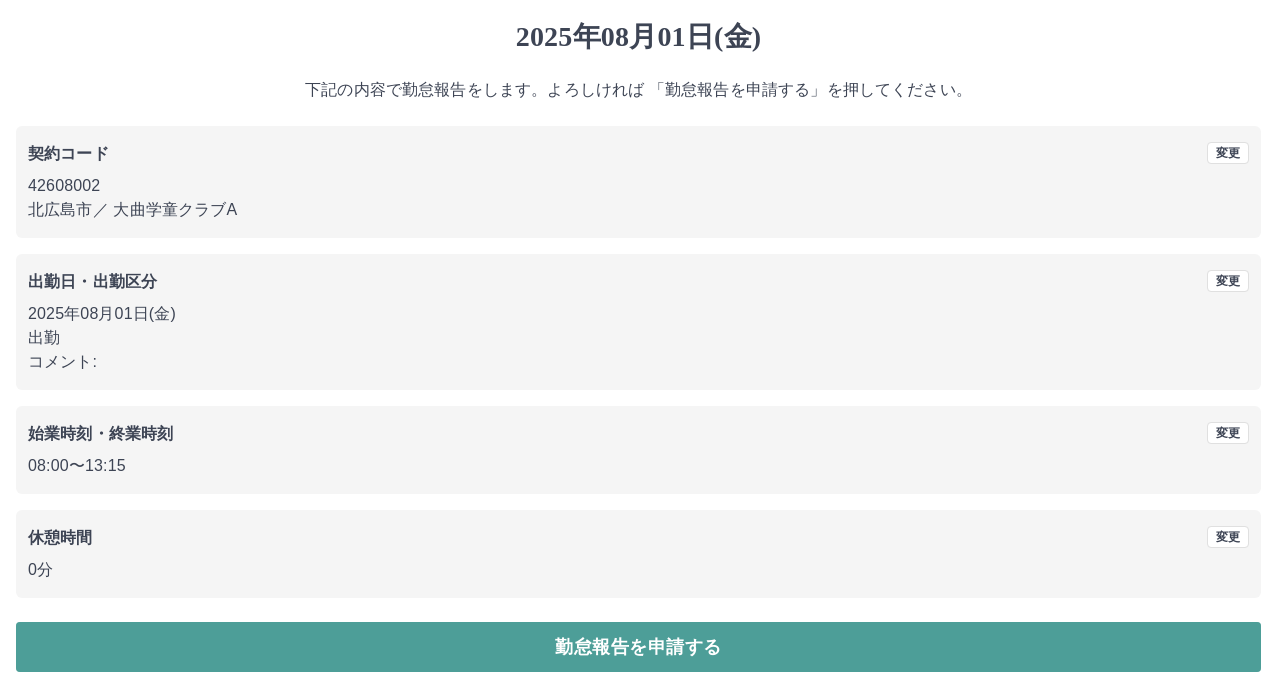 click on "勤怠報告を申請する" at bounding box center (638, 647) 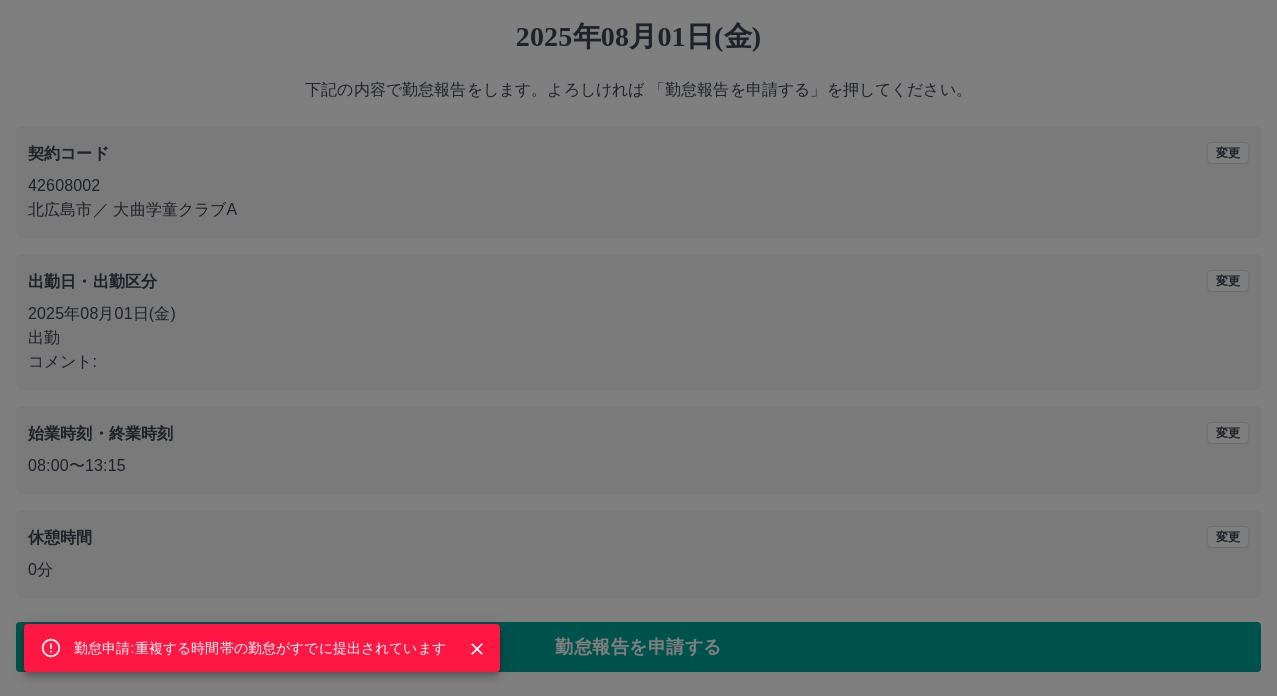 click on "勤怠申請:重複する時間帯の勤怠がすでに提出されています" at bounding box center (638, 348) 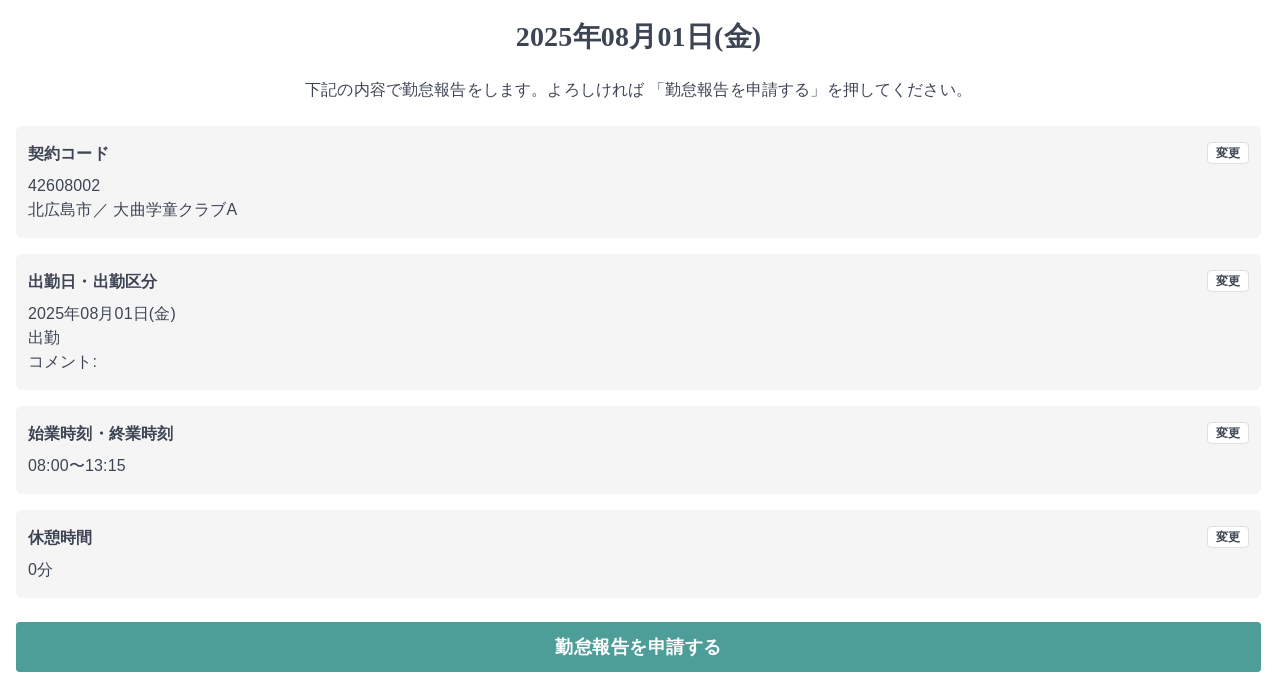 click on "勤怠報告を申請する" at bounding box center [638, 647] 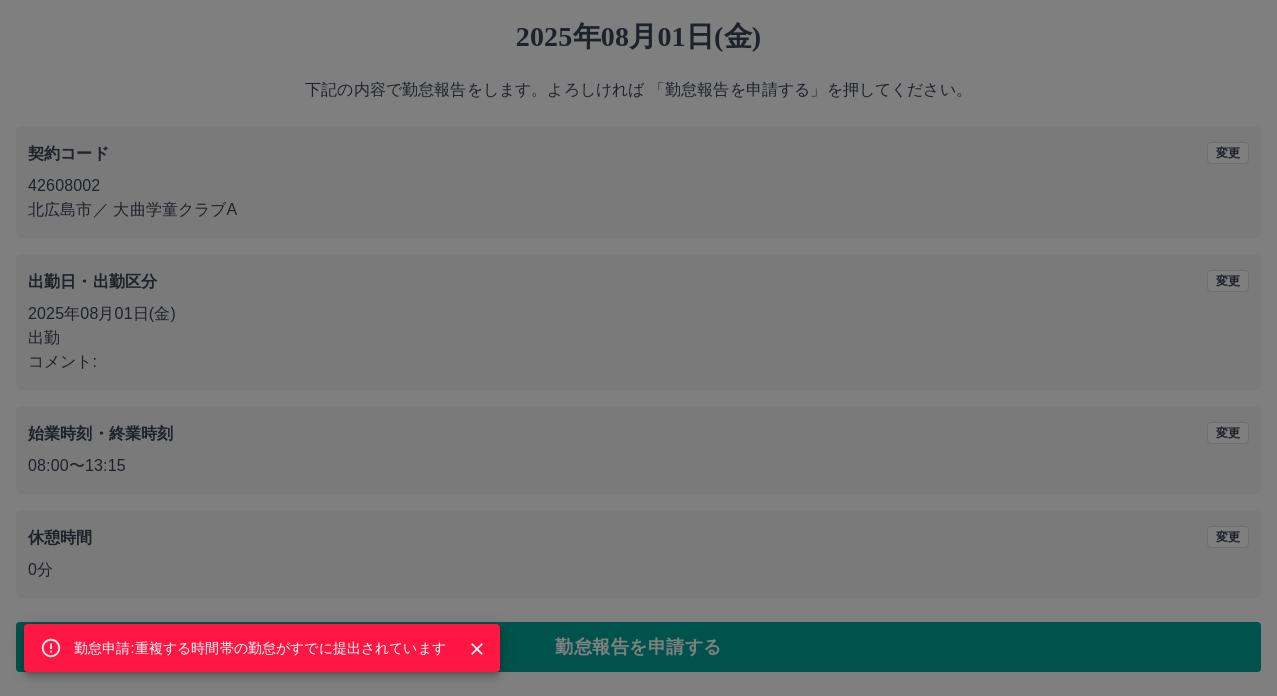 click on "勤怠申請:重複する時間帯の勤怠がすでに提出されています" at bounding box center [638, 348] 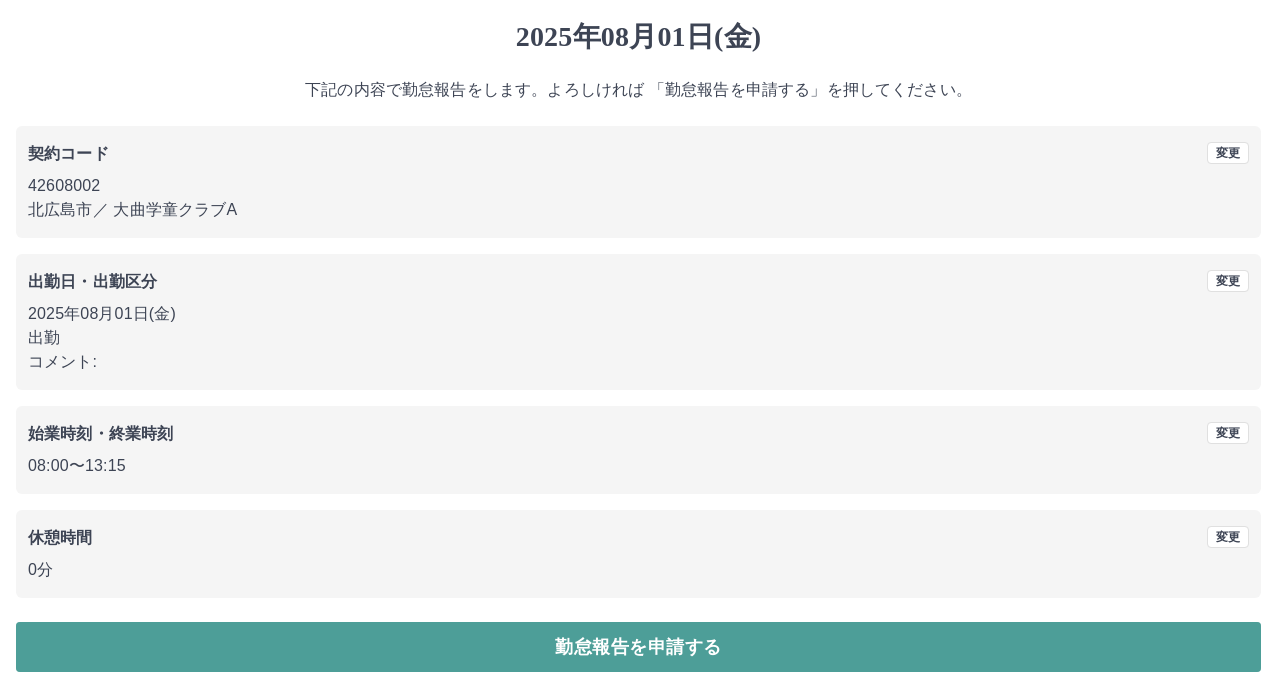 click on "勤怠報告を申請する" at bounding box center (638, 647) 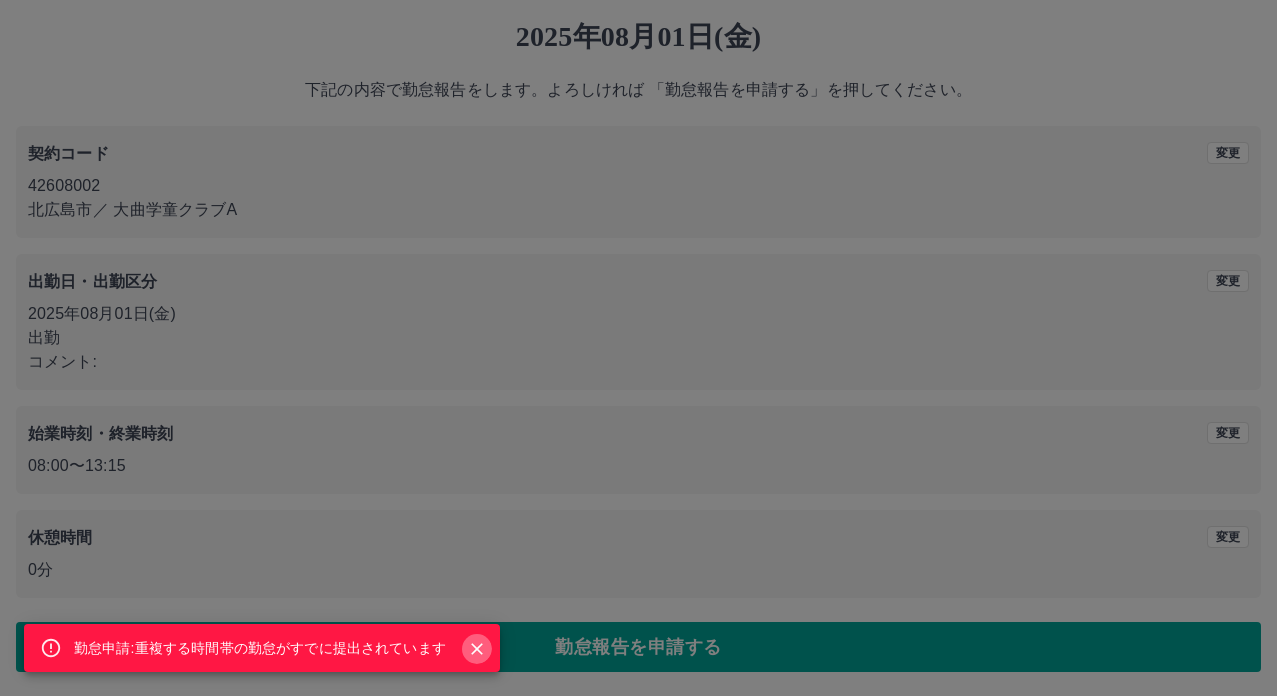 click 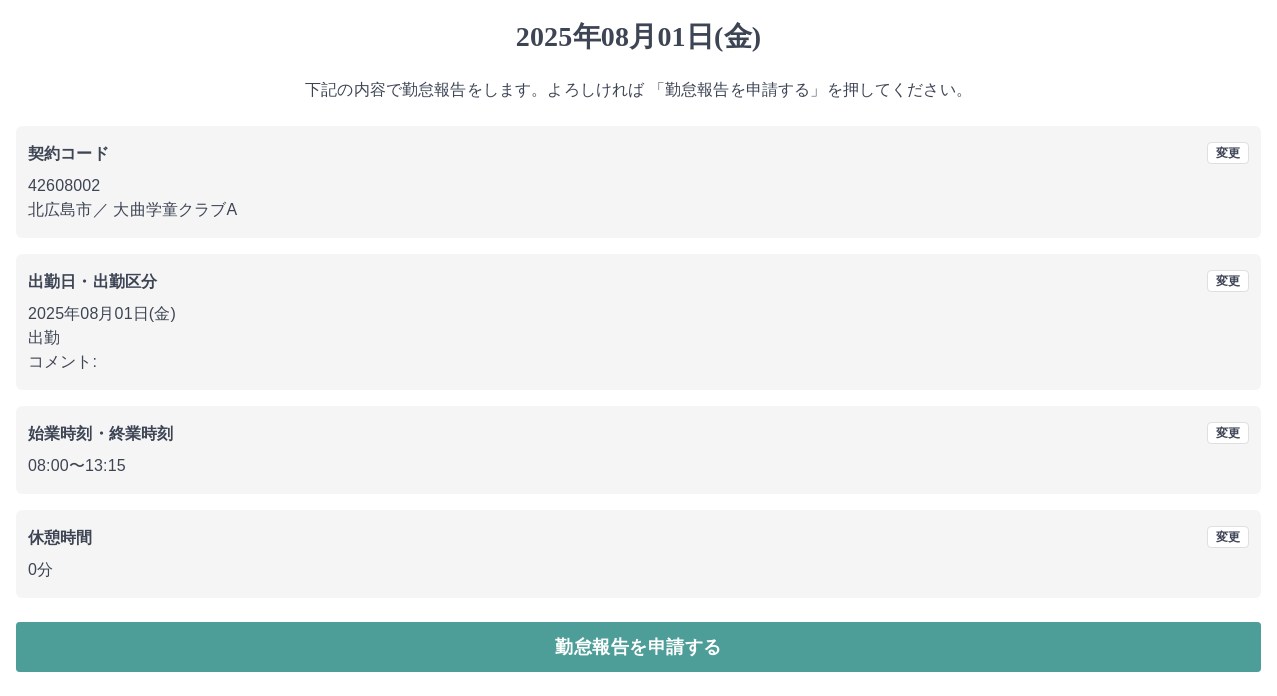 click on "勤怠報告を申請する" at bounding box center (638, 647) 